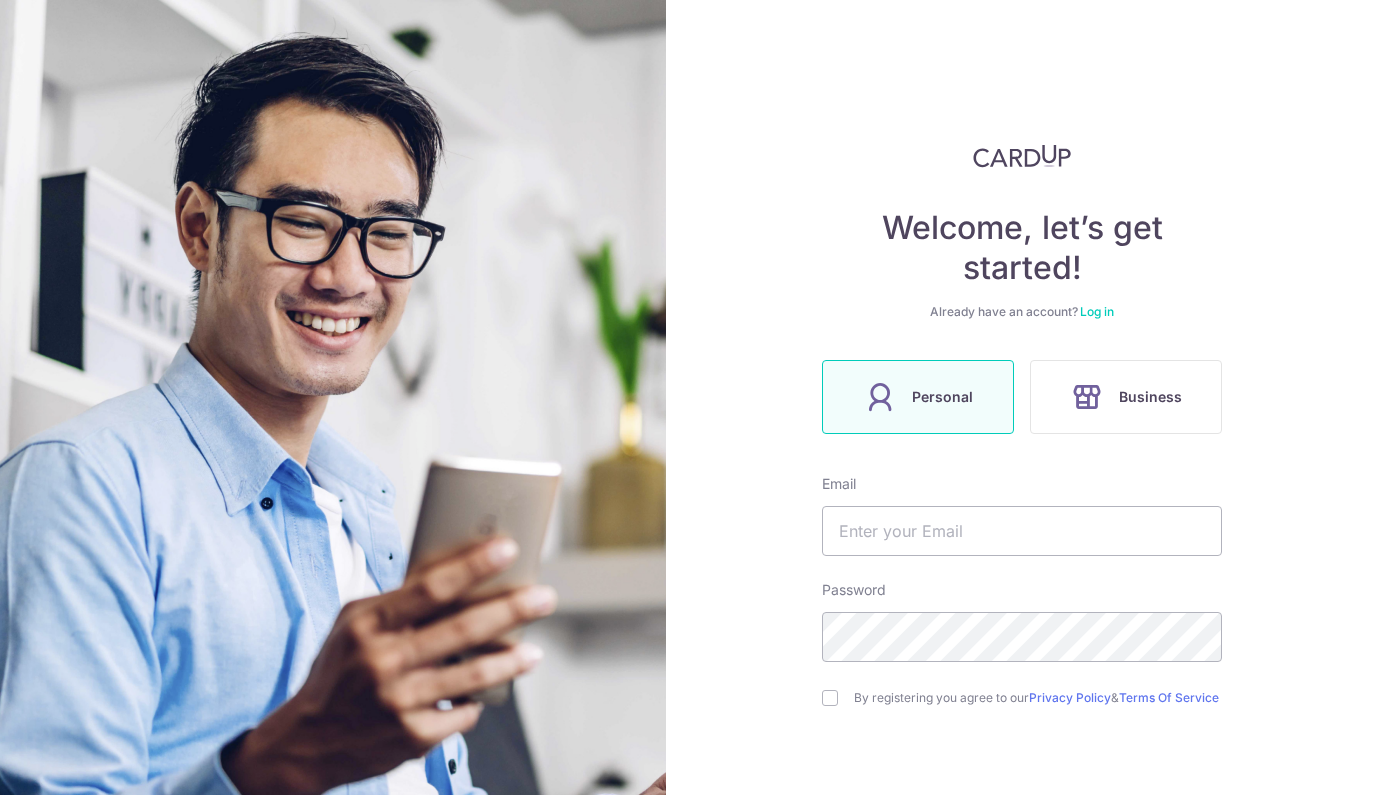 scroll, scrollTop: 0, scrollLeft: 0, axis: both 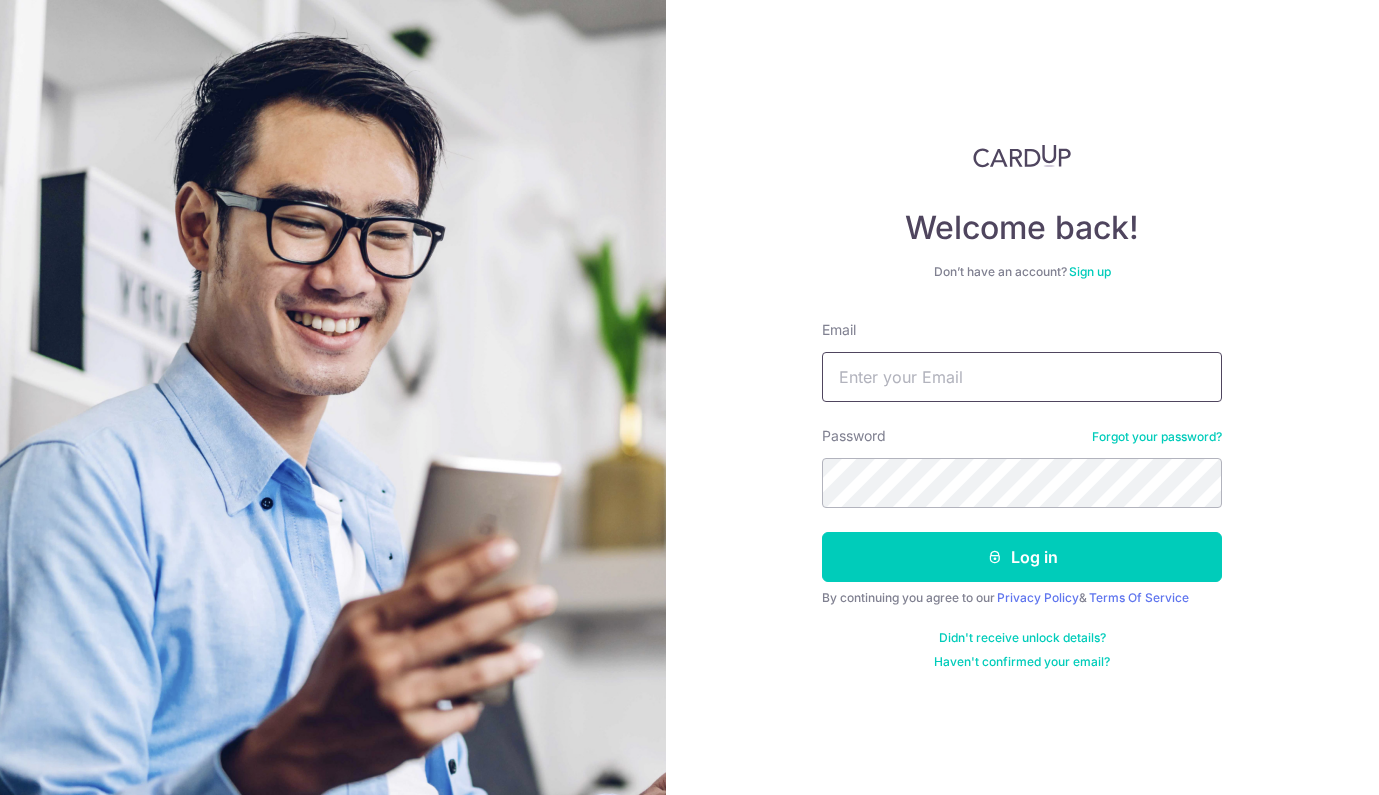 type on "[EMAIL]" 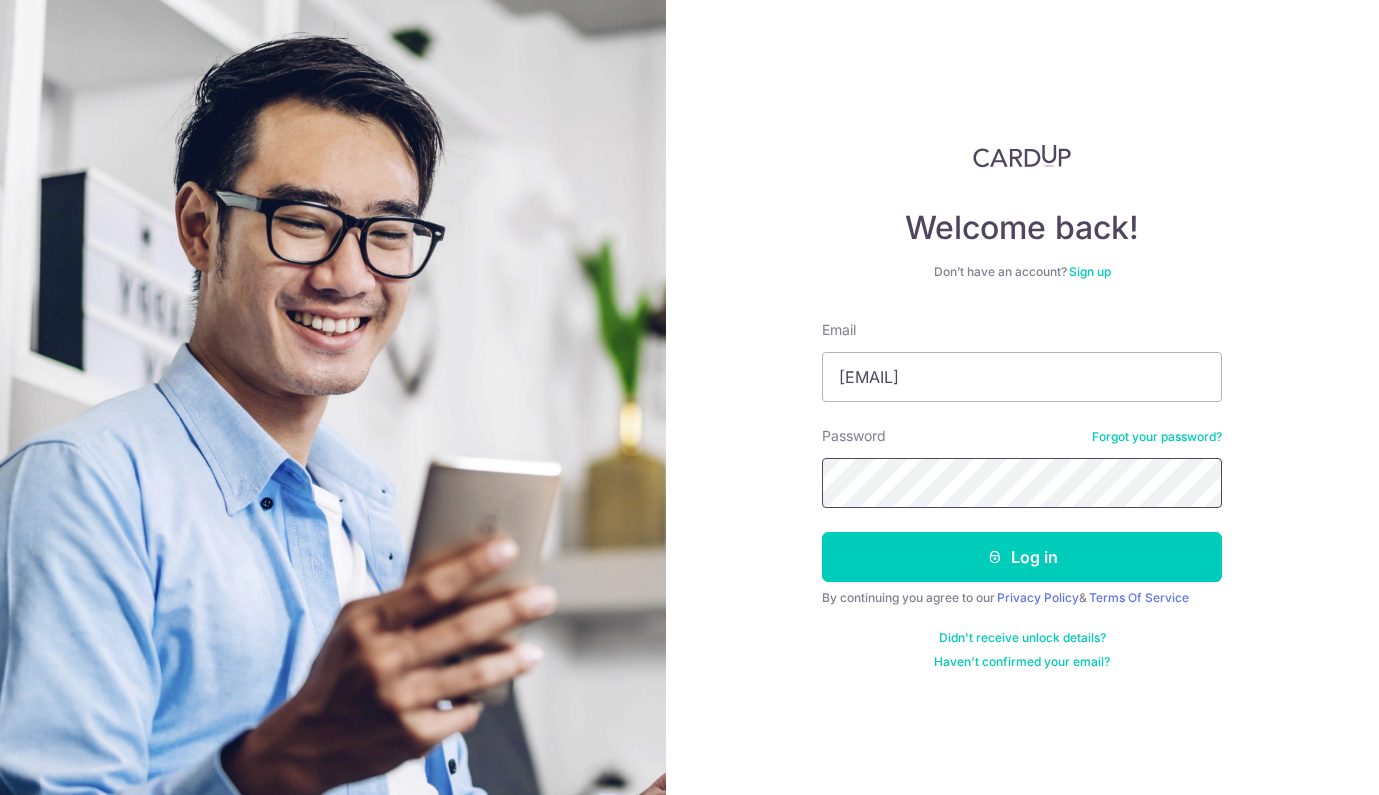 click on "Log in" at bounding box center [1022, 557] 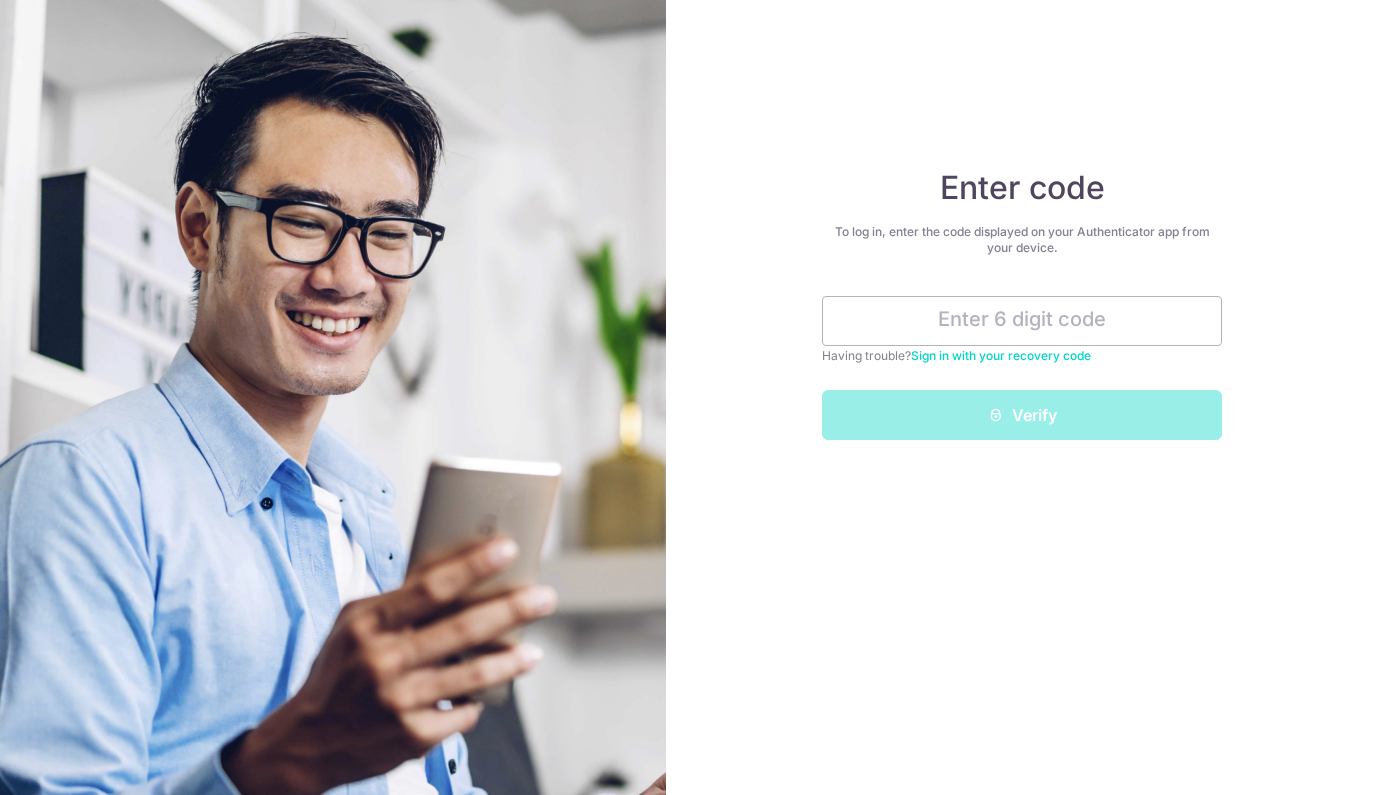 scroll, scrollTop: 0, scrollLeft: 0, axis: both 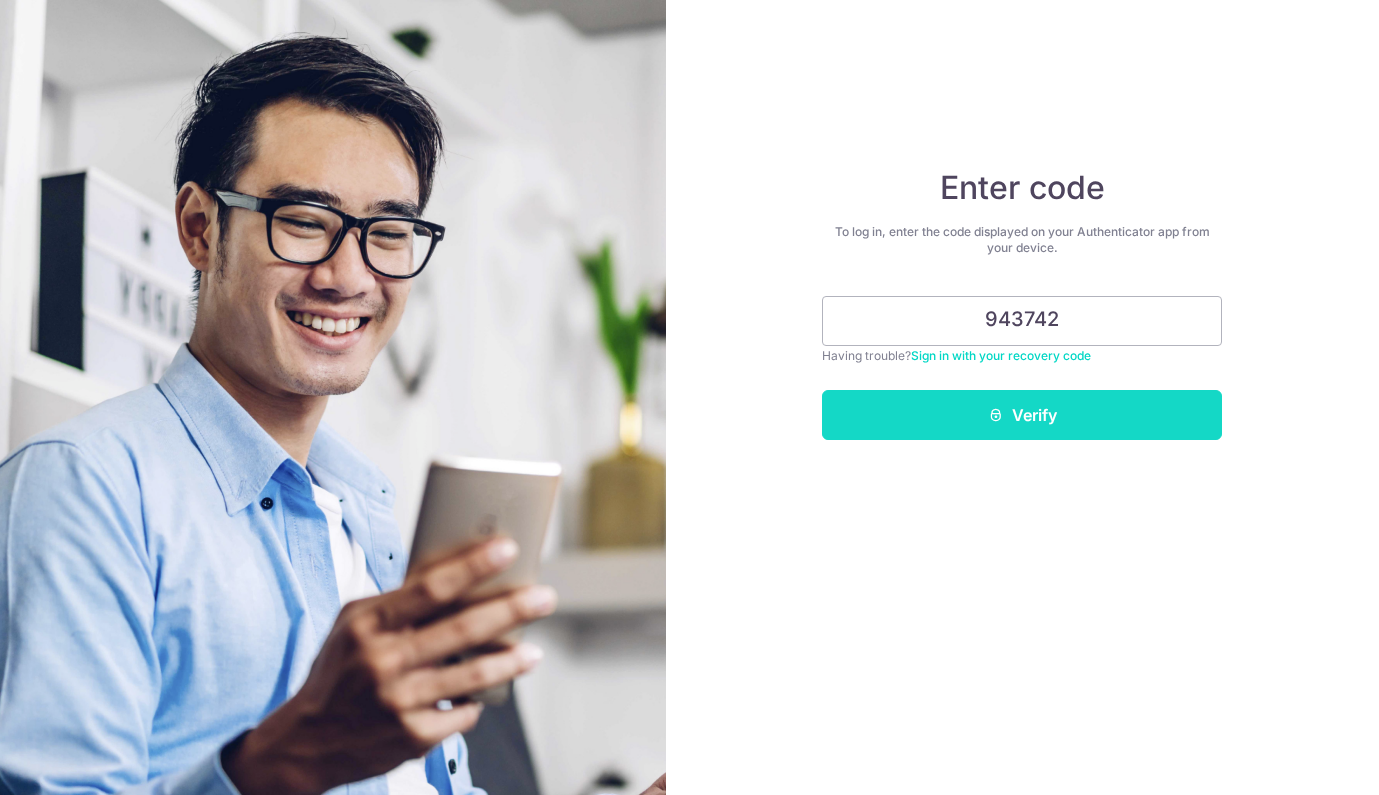 type on "943742" 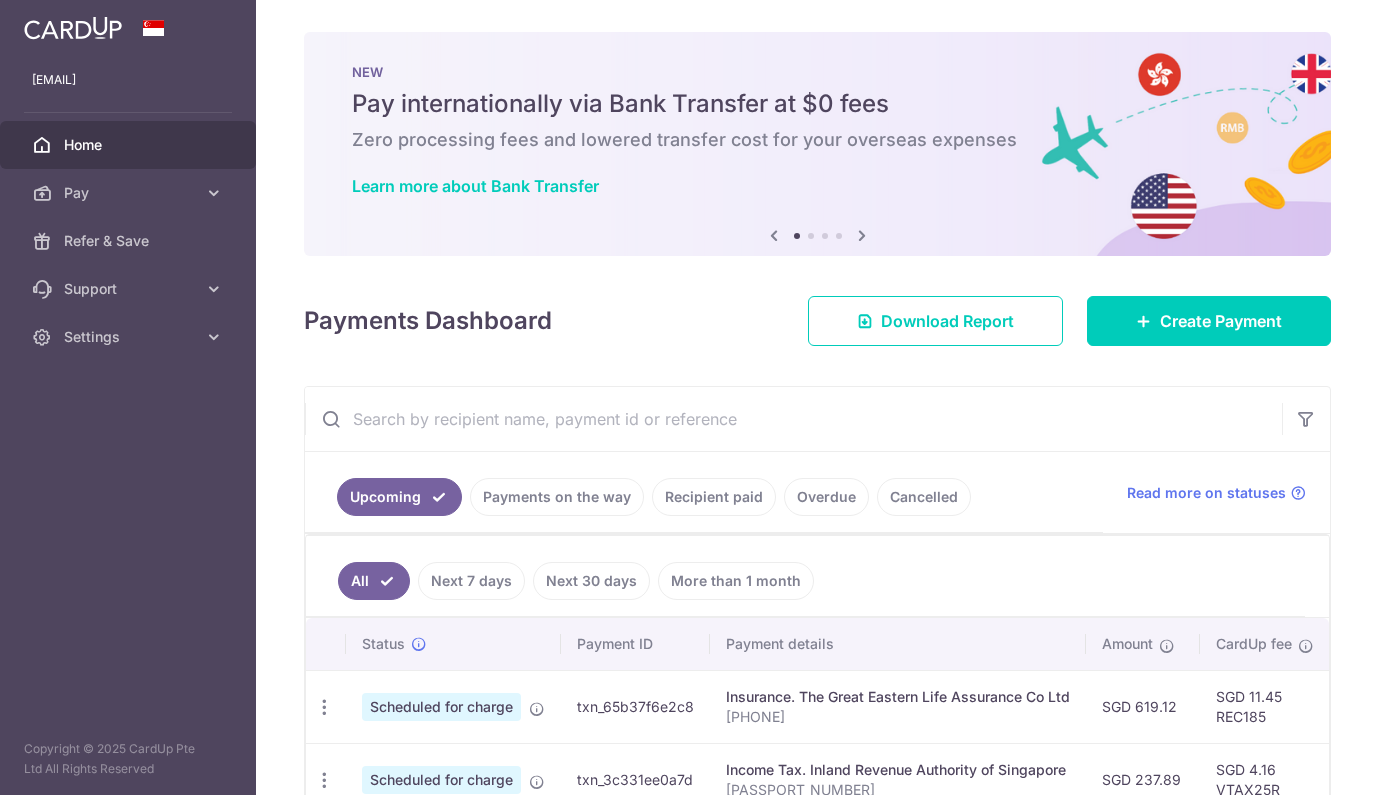 scroll, scrollTop: 0, scrollLeft: 0, axis: both 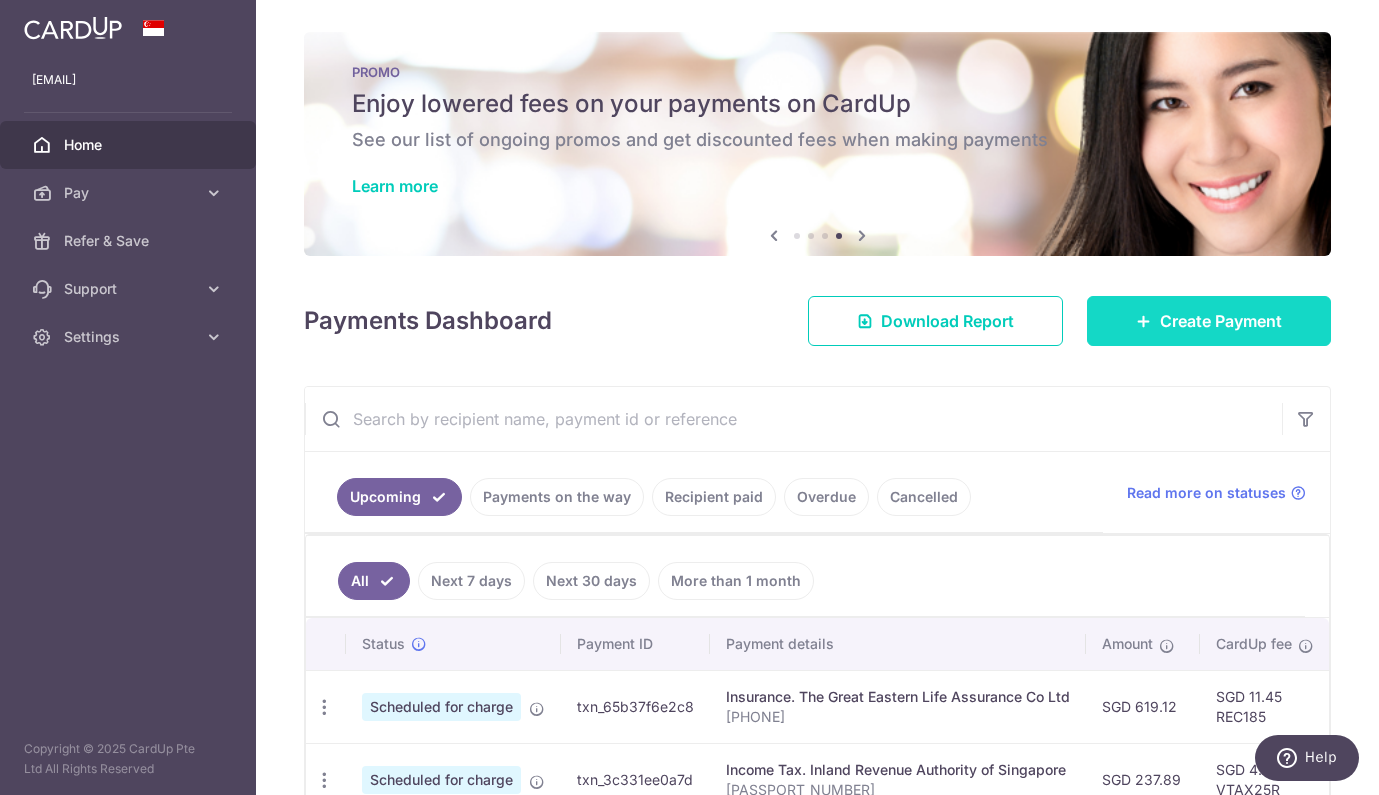 click on "Create Payment" at bounding box center (1209, 321) 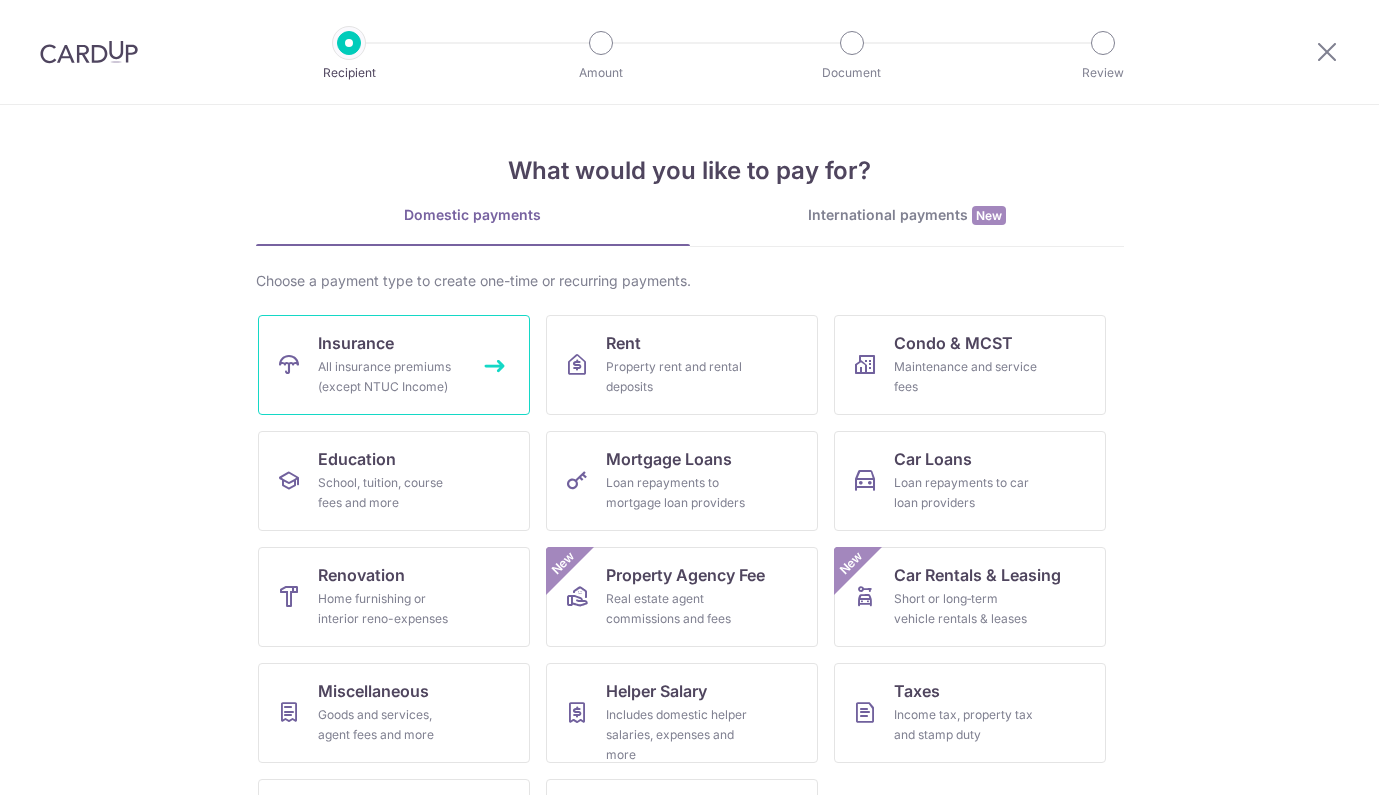 scroll, scrollTop: 0, scrollLeft: 0, axis: both 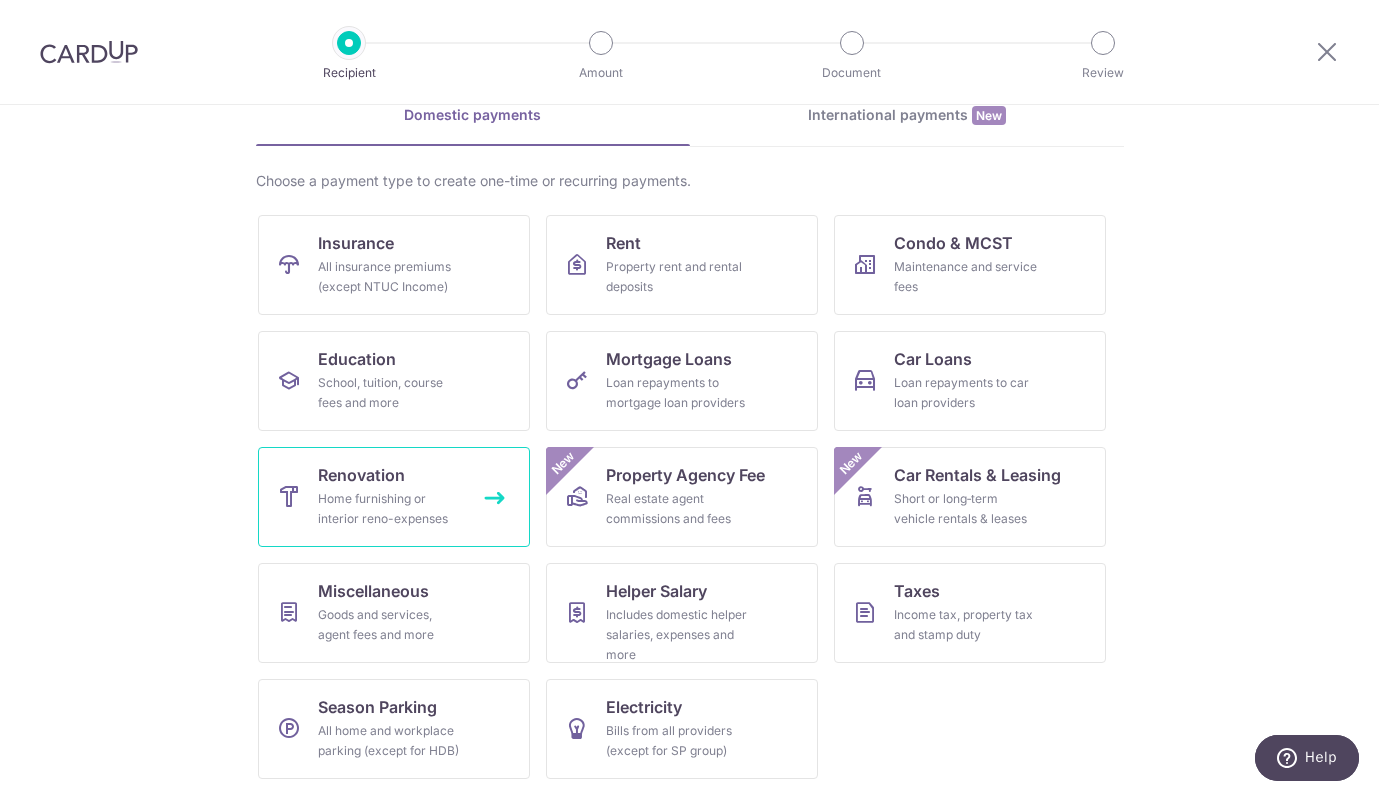 click on "Home furnishing or interior reno-expenses" at bounding box center [390, 509] 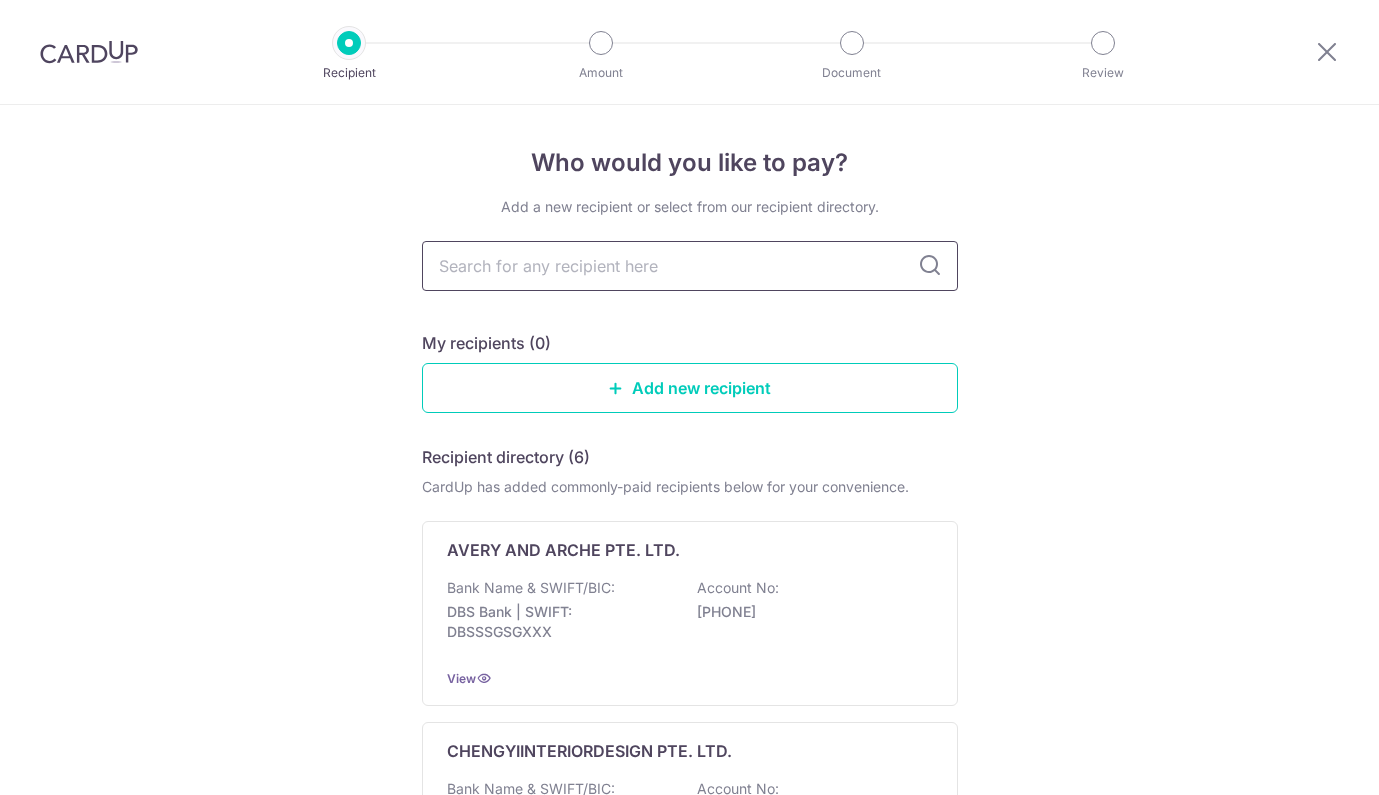 scroll, scrollTop: 0, scrollLeft: 0, axis: both 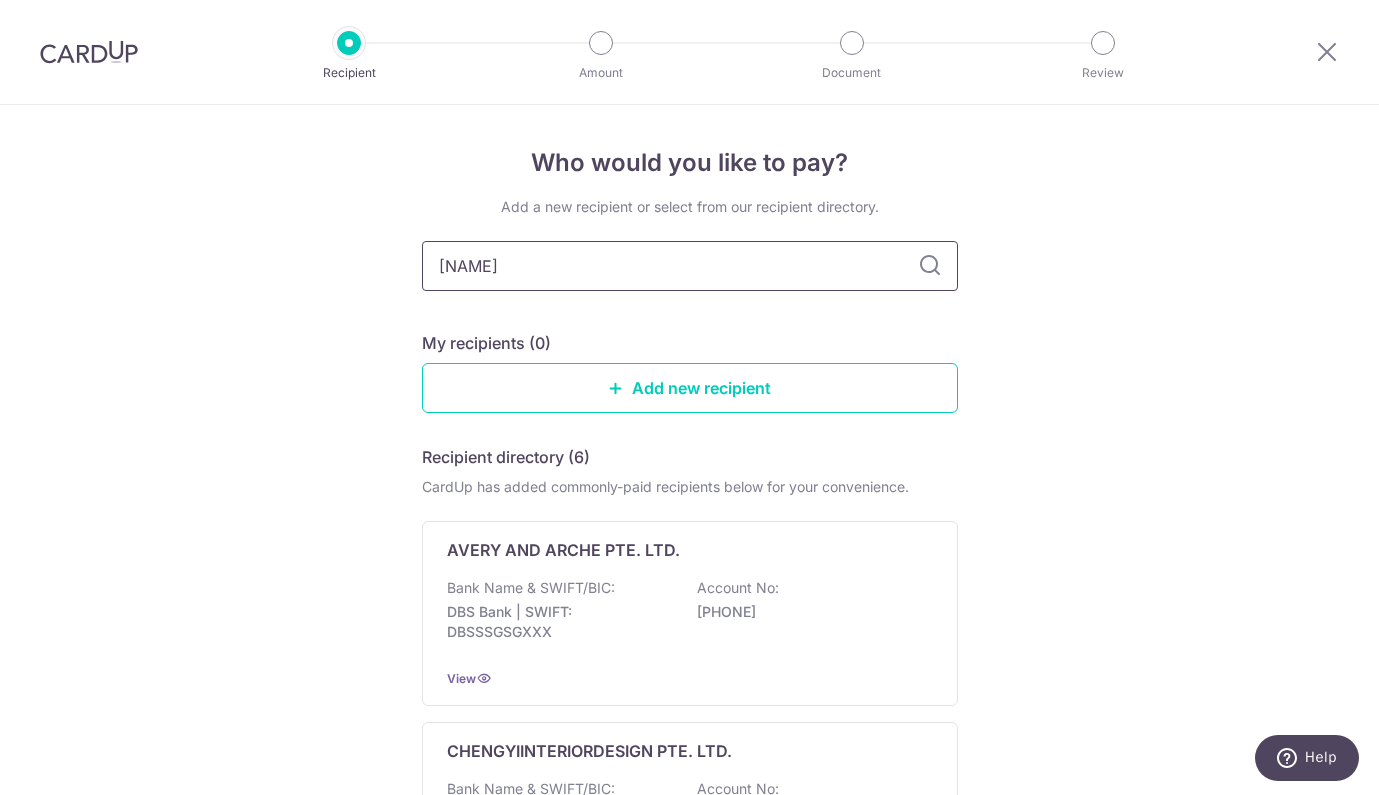 type on "[NAME]" 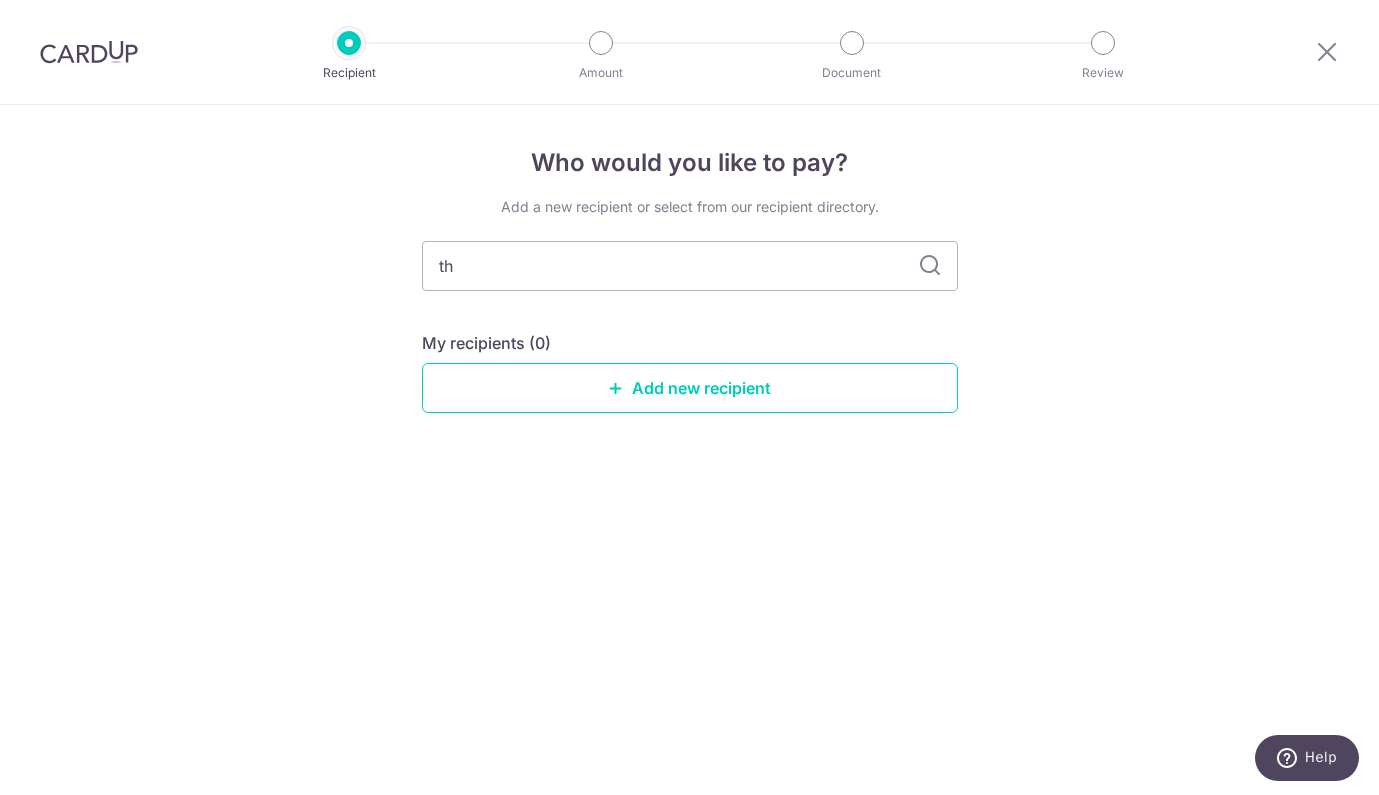 type on "t" 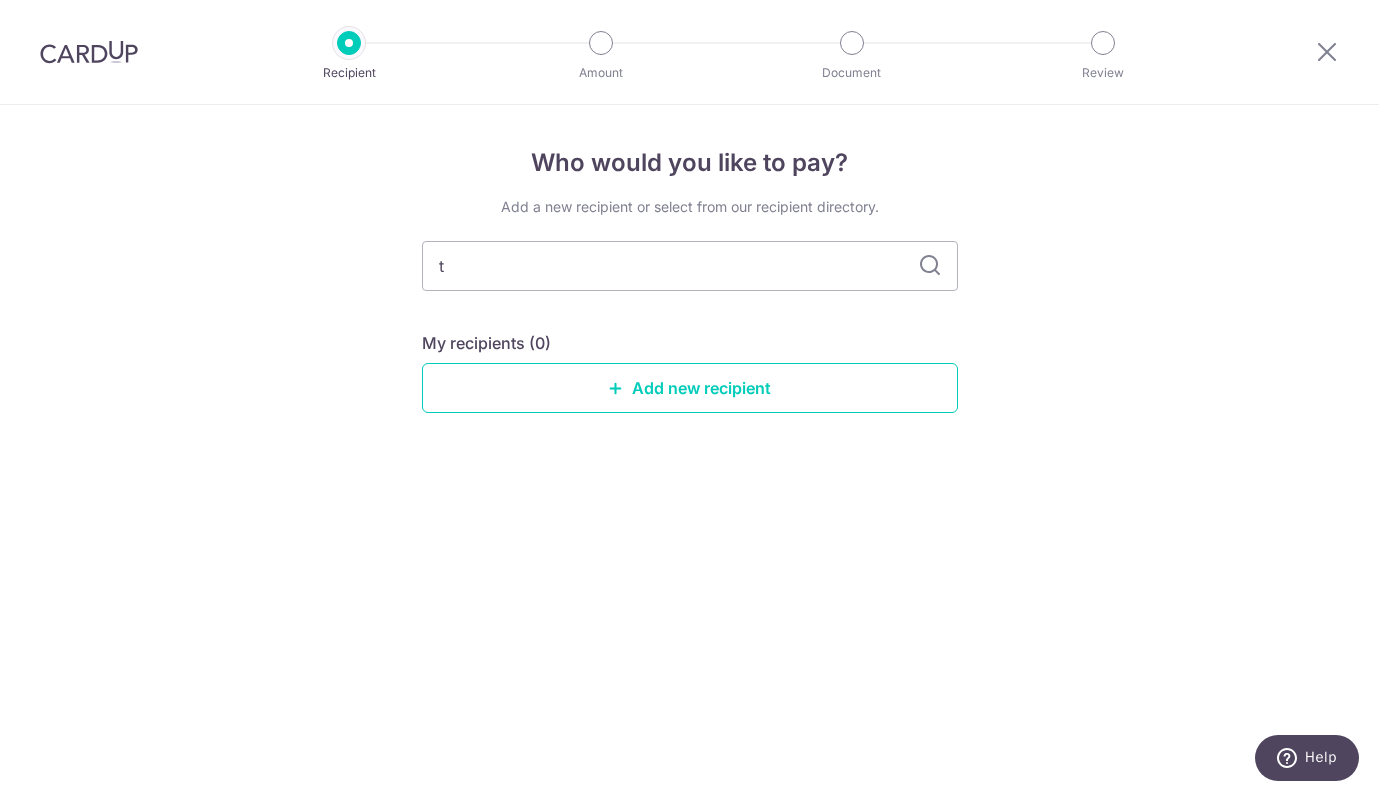 type 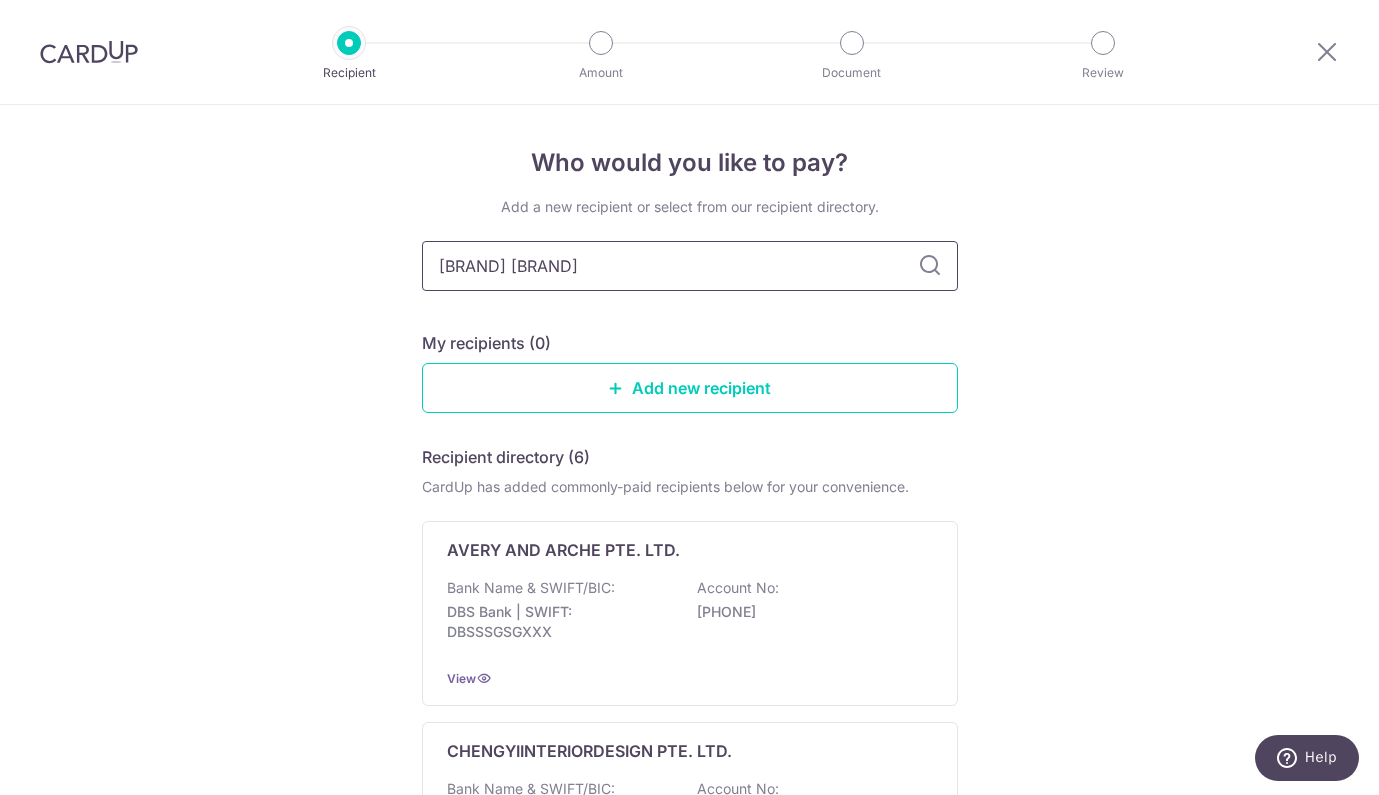 type on "[BRAND] [BRAND]" 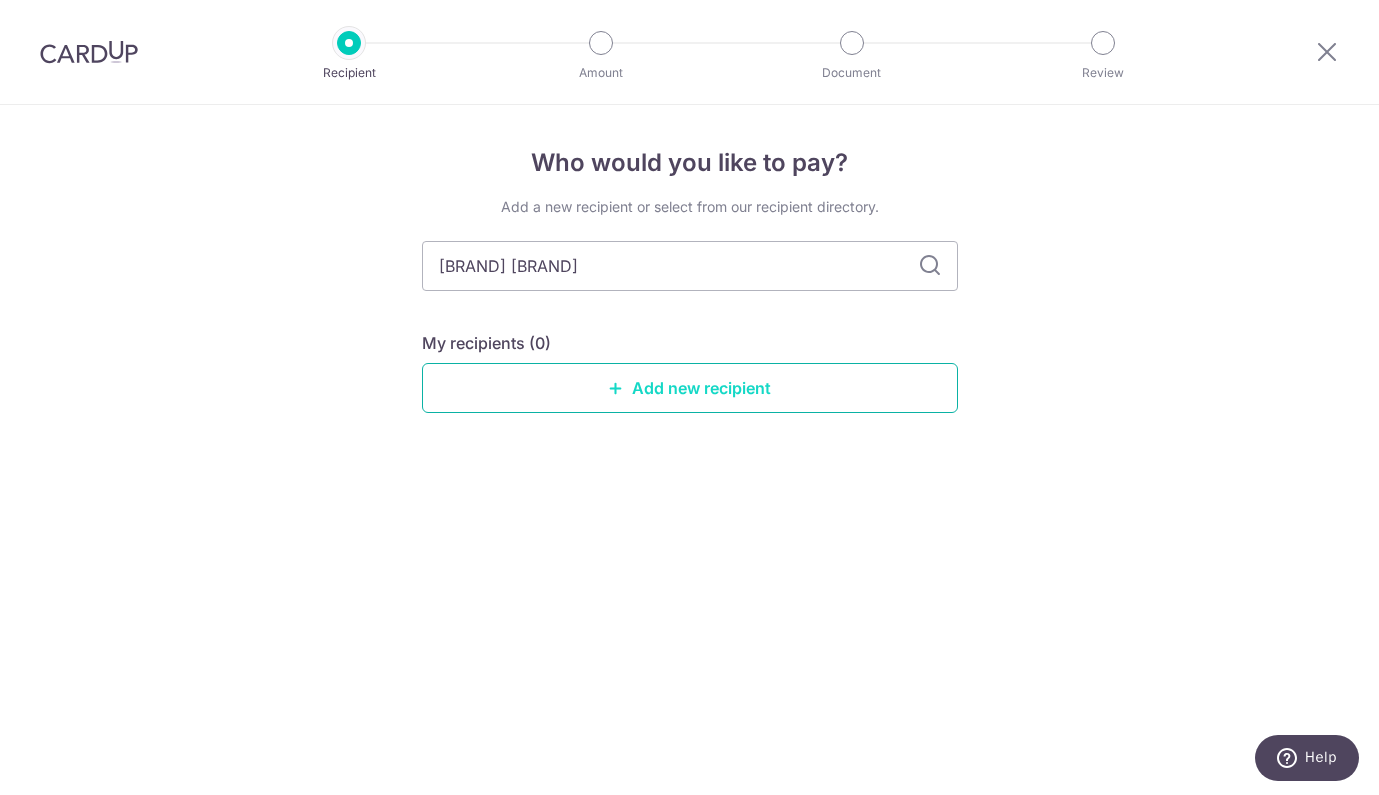 click on "Add new recipient" at bounding box center [690, 388] 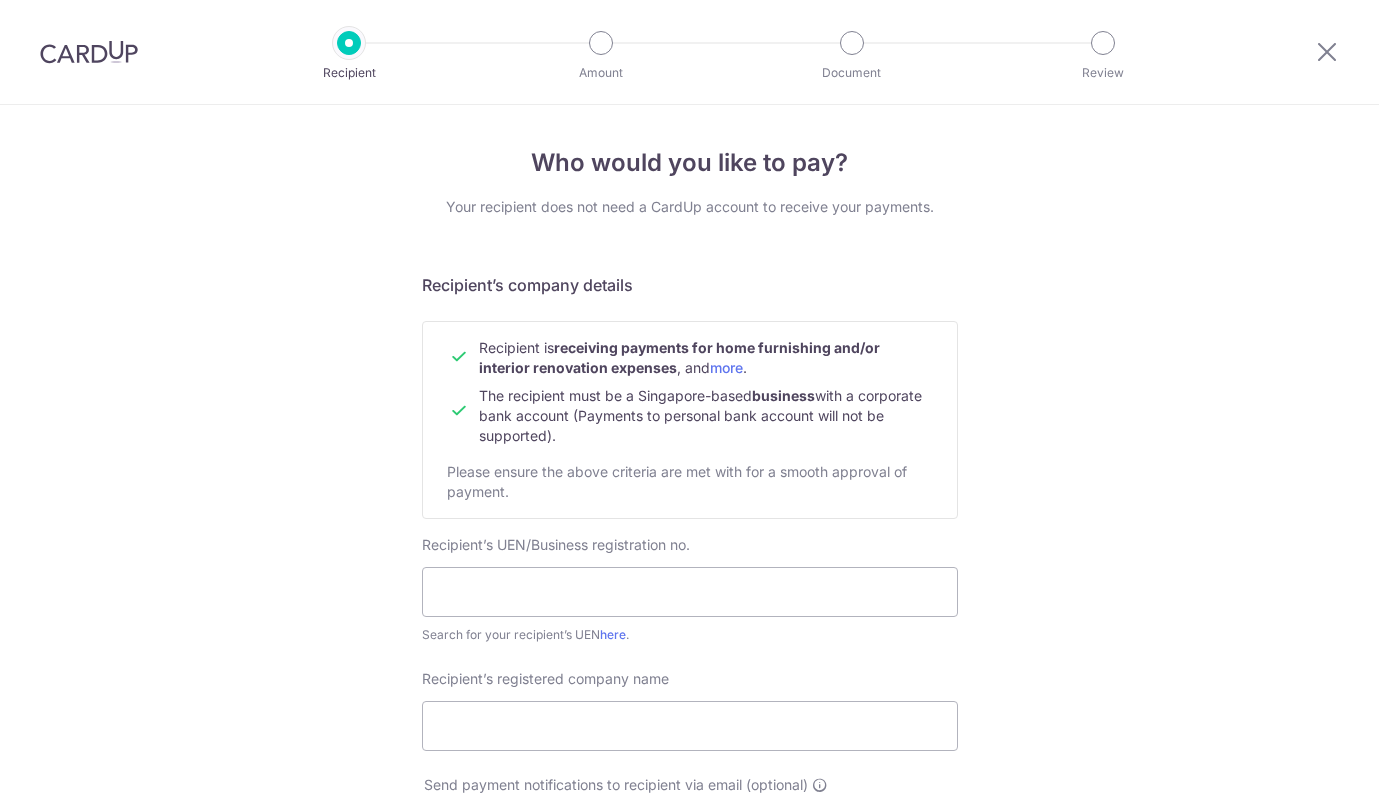scroll, scrollTop: 0, scrollLeft: 0, axis: both 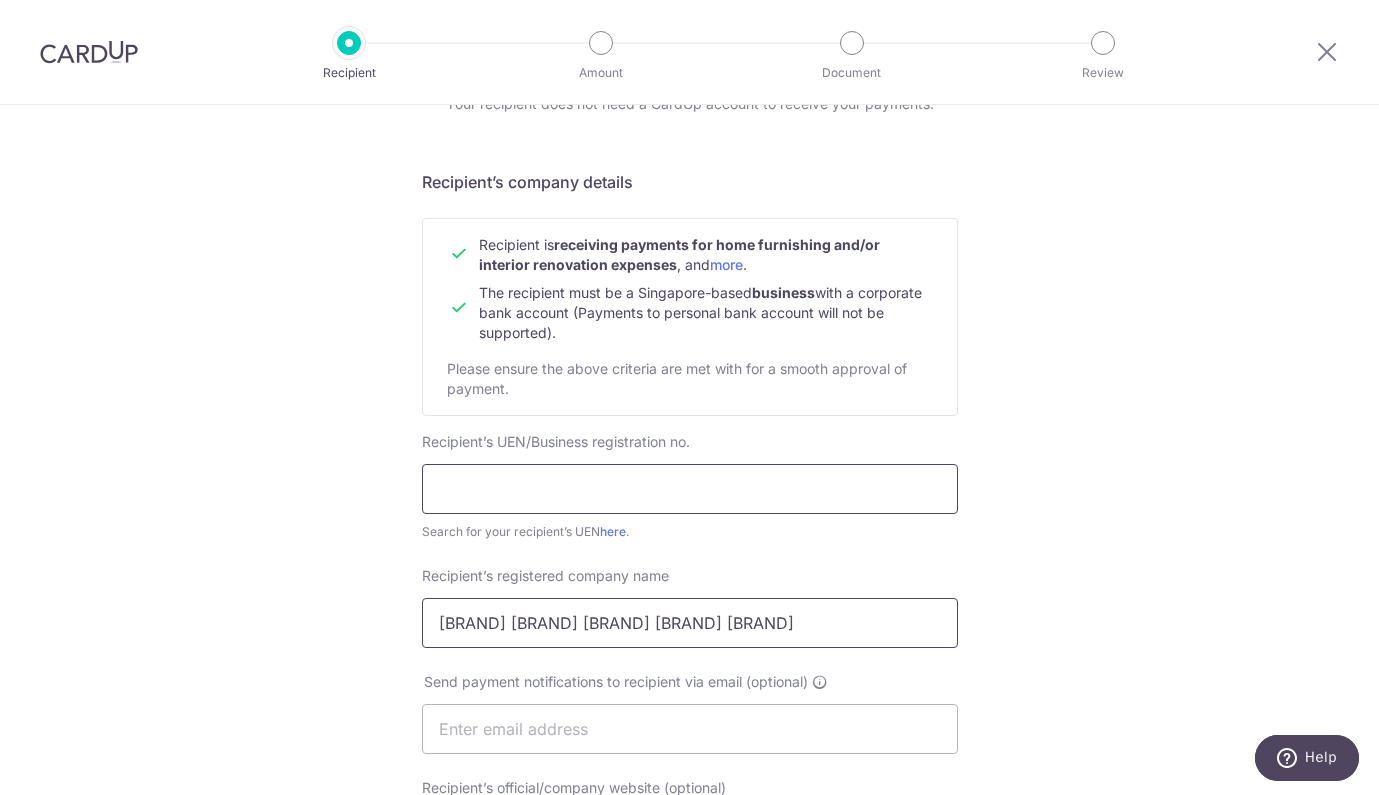 type on "Thom Signature Studio Pte Ltd" 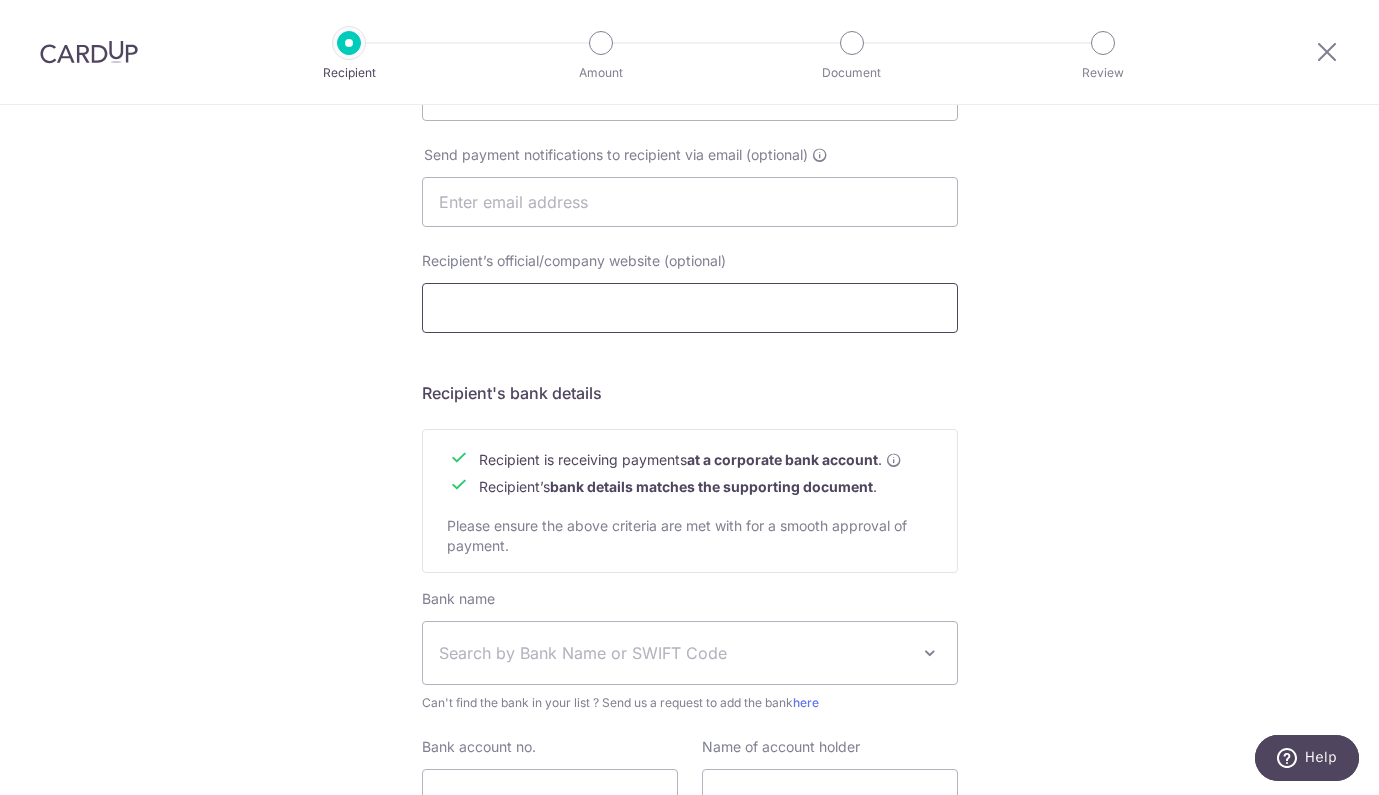 scroll, scrollTop: 644, scrollLeft: 0, axis: vertical 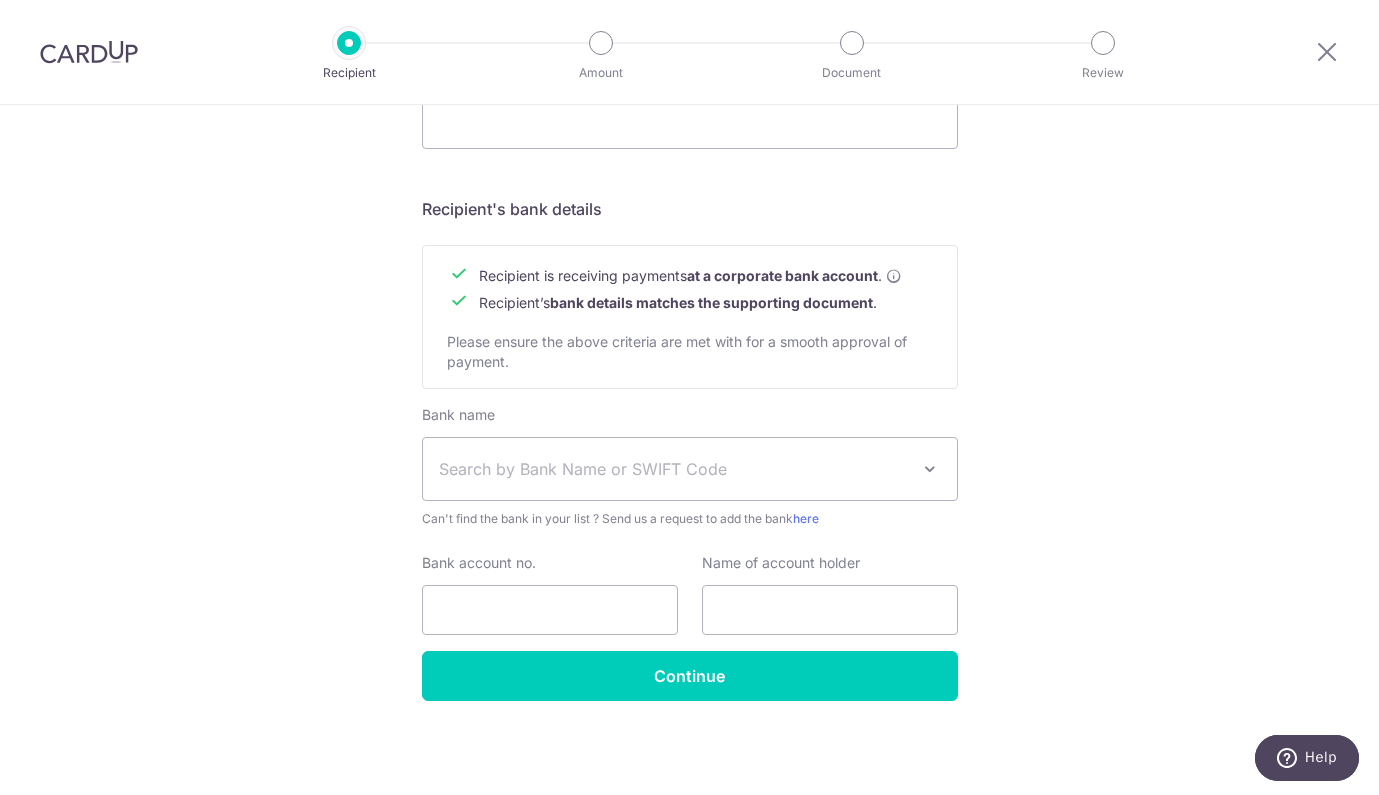 click on "Search by Bank Name or SWIFT Code" at bounding box center [674, 469] 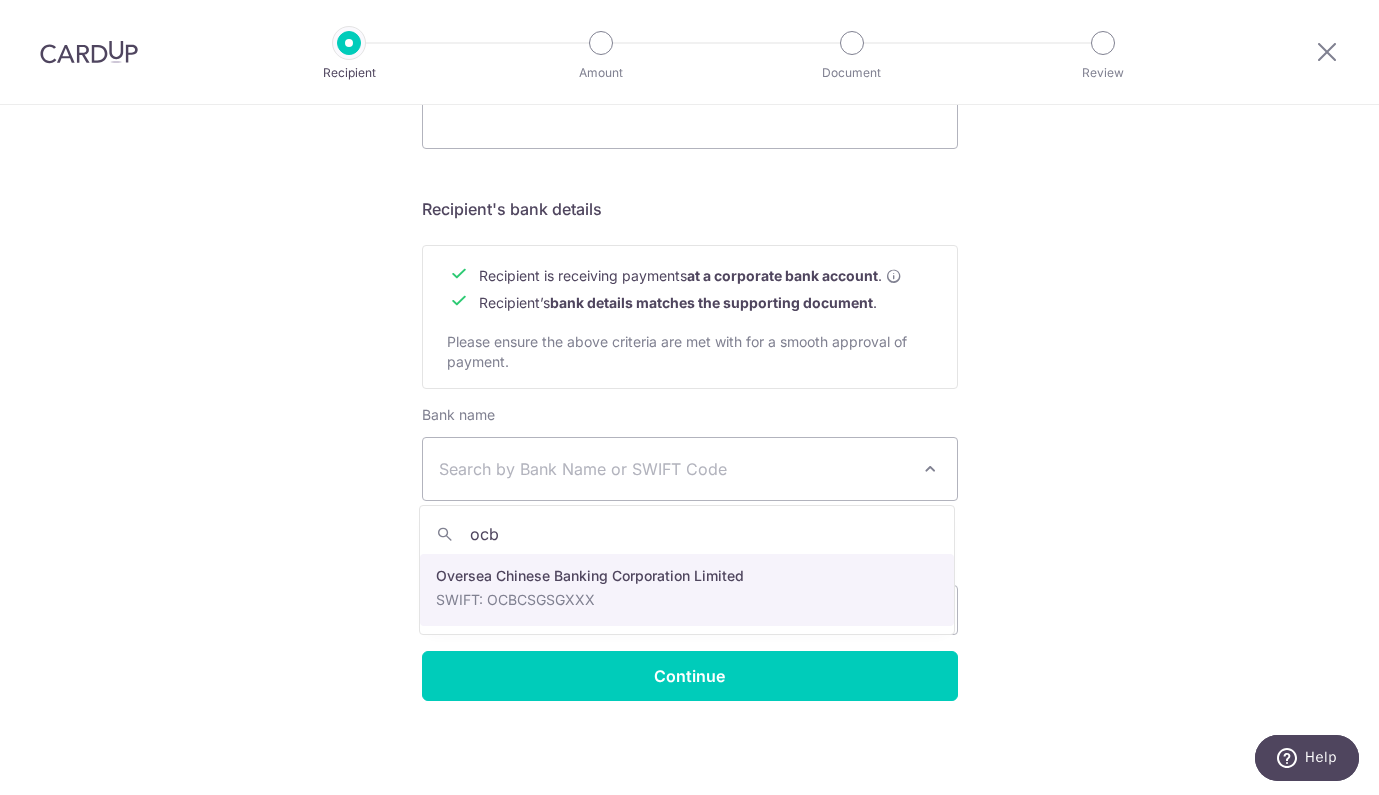 type on "ocbc" 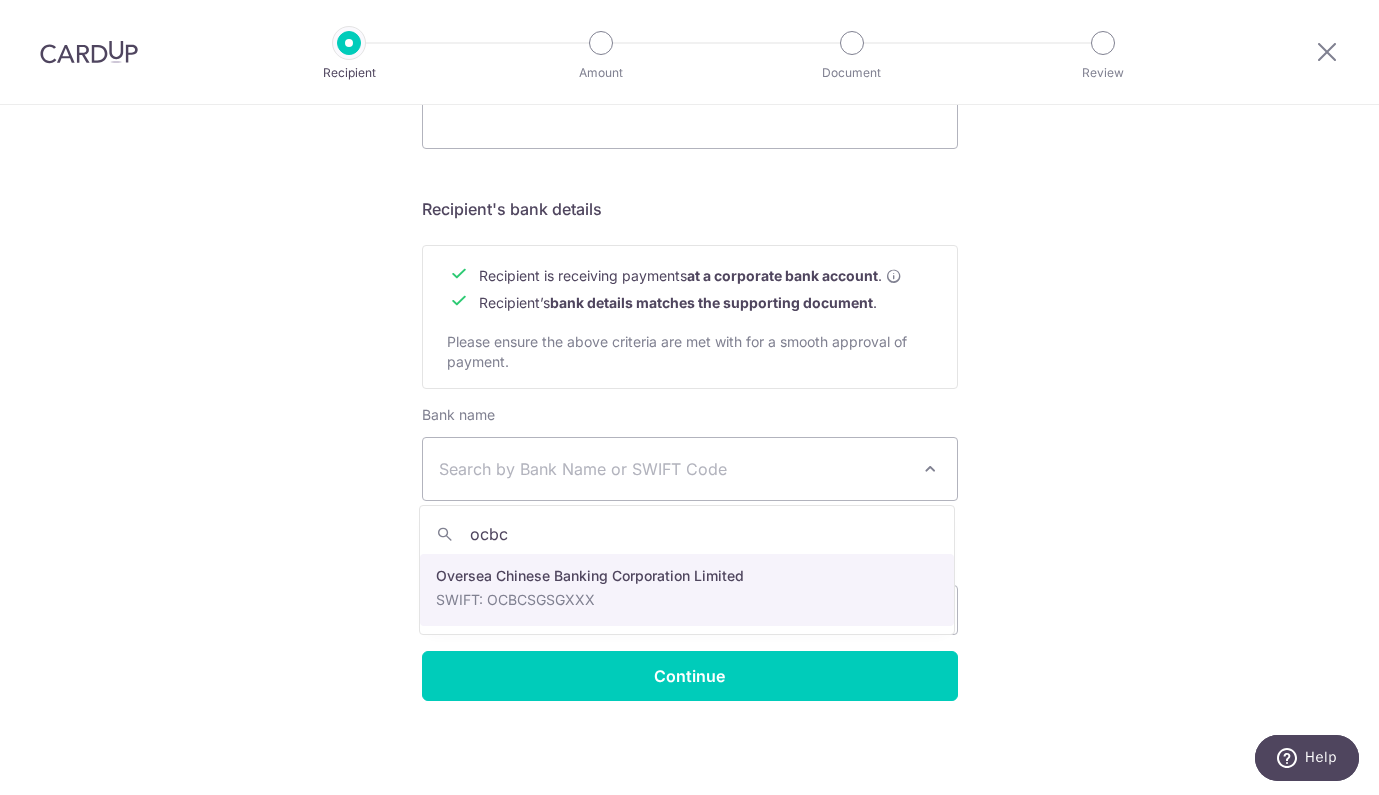 select on "12" 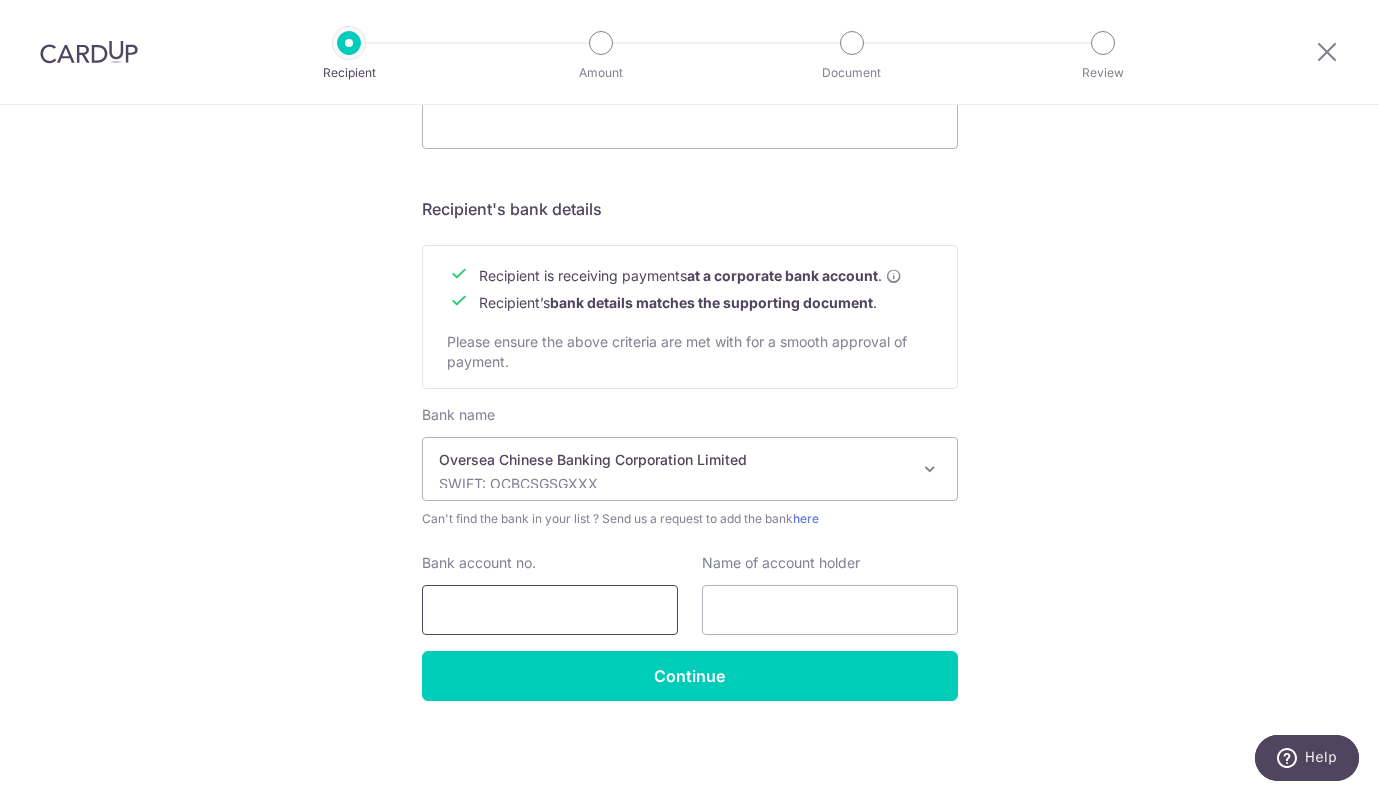 click on "Bank account no." at bounding box center [550, 610] 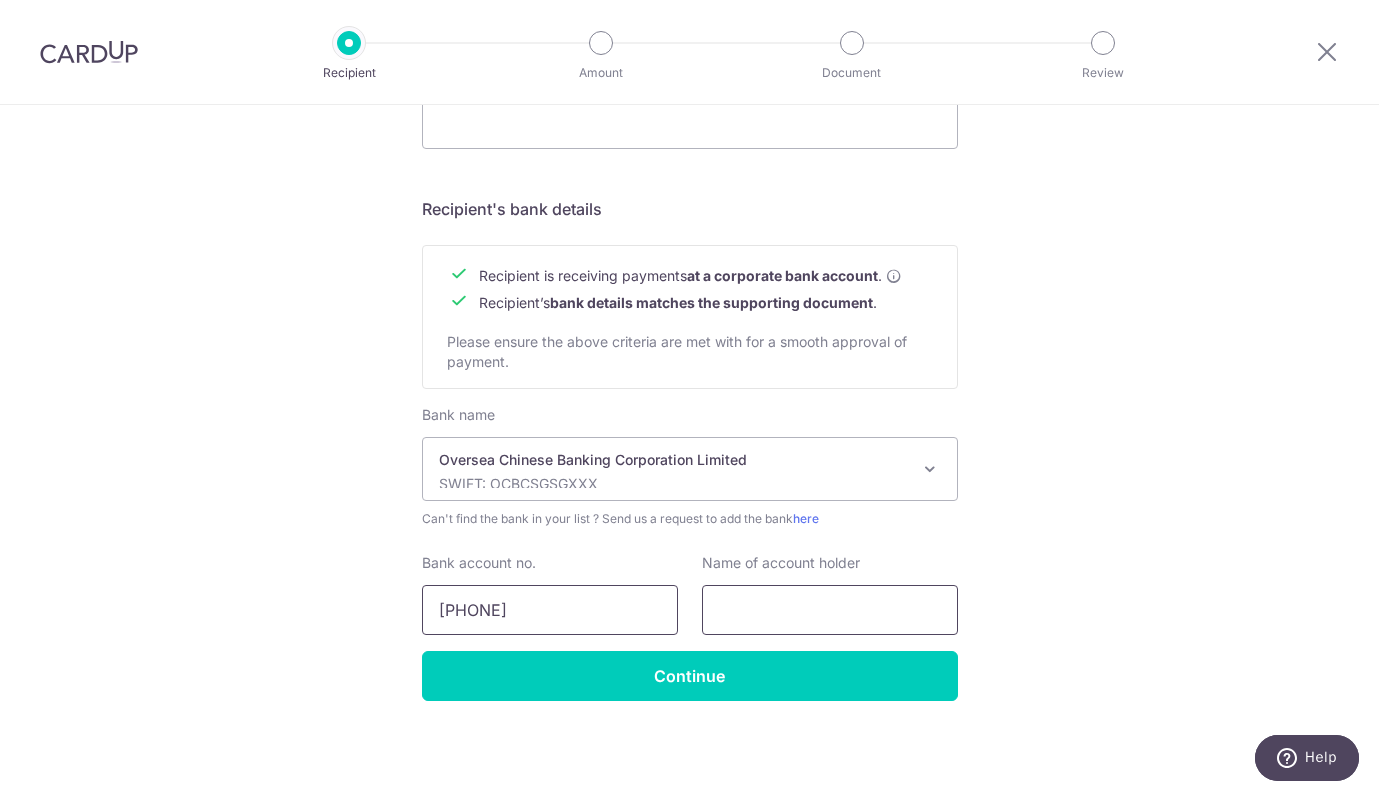 type on "713103844001" 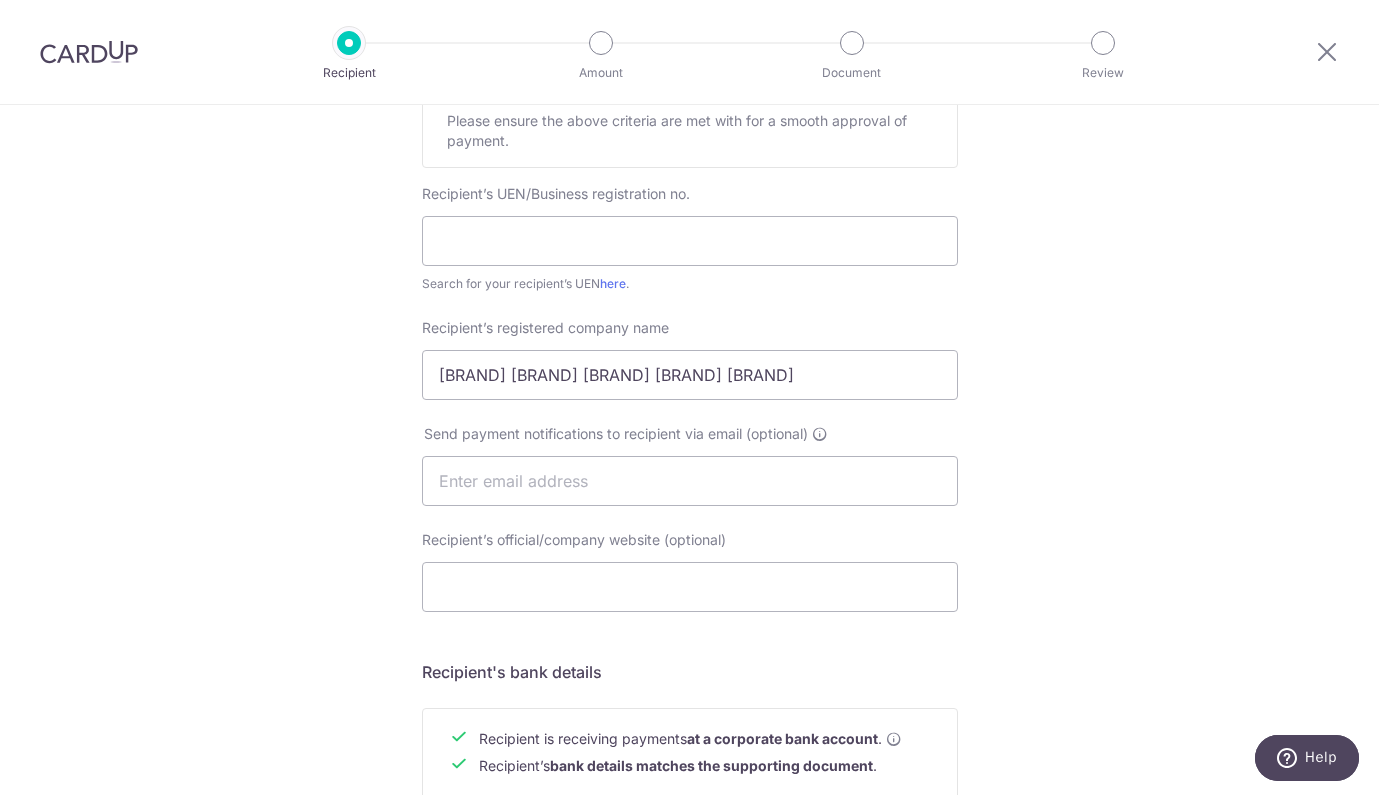 scroll, scrollTop: 315, scrollLeft: 0, axis: vertical 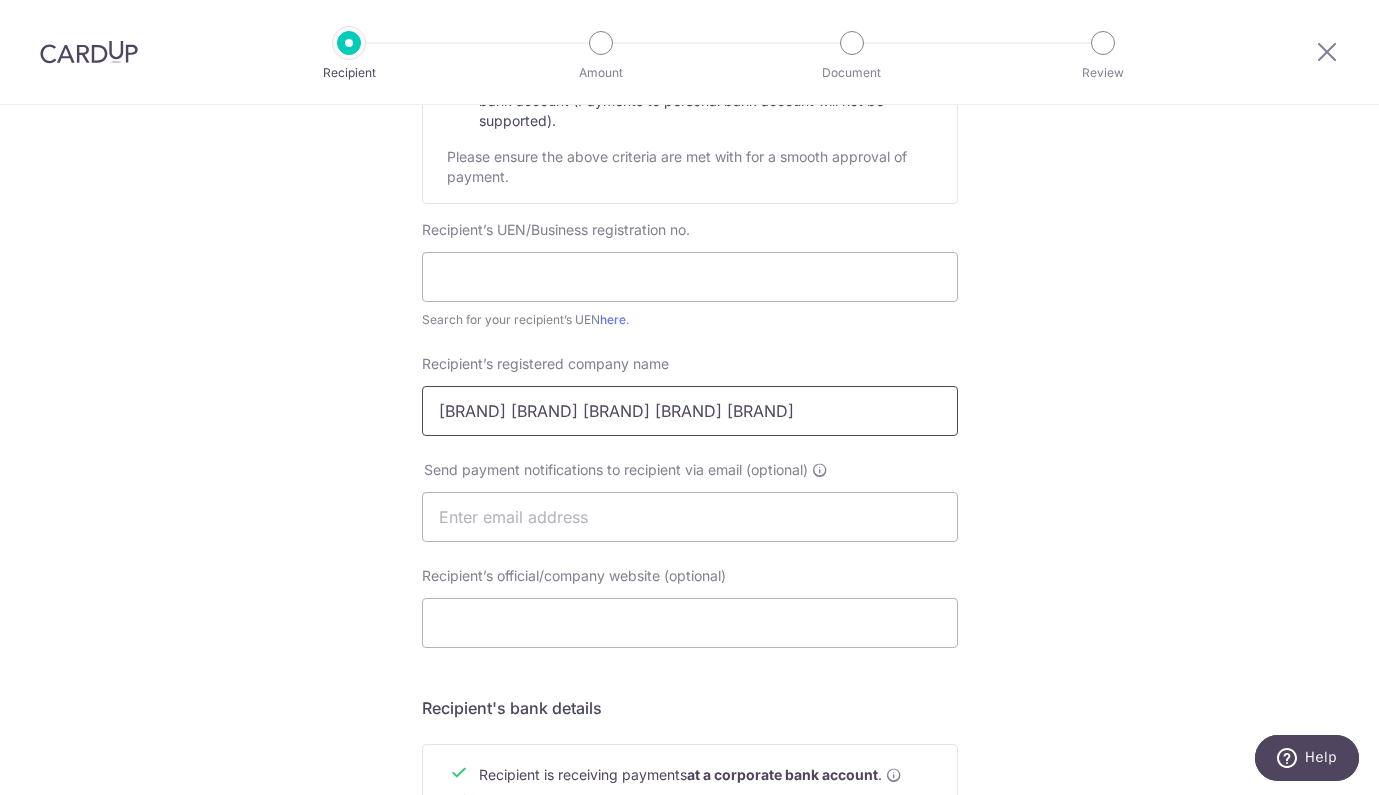 drag, startPoint x: 682, startPoint y: 420, endPoint x: 421, endPoint y: 398, distance: 261.92557 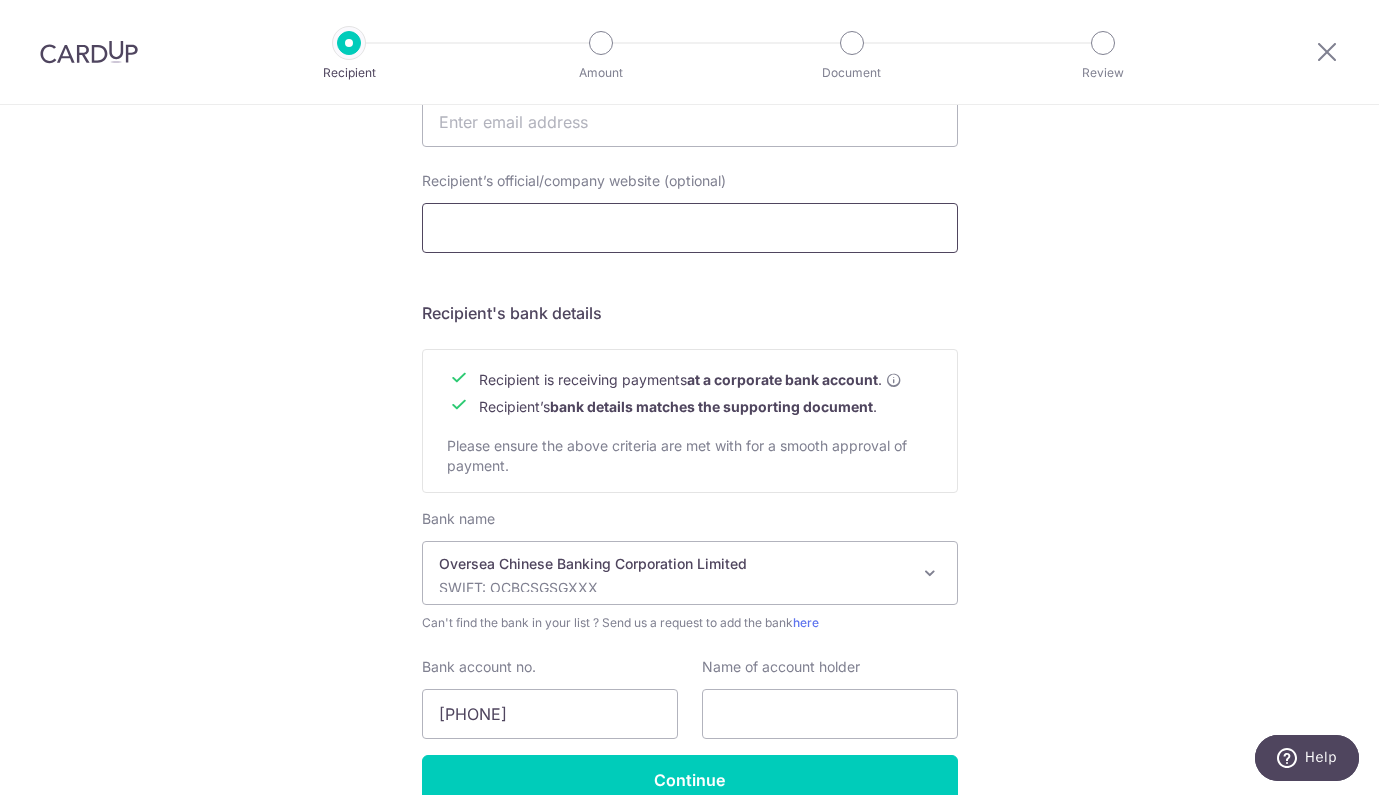 scroll, scrollTop: 742, scrollLeft: 0, axis: vertical 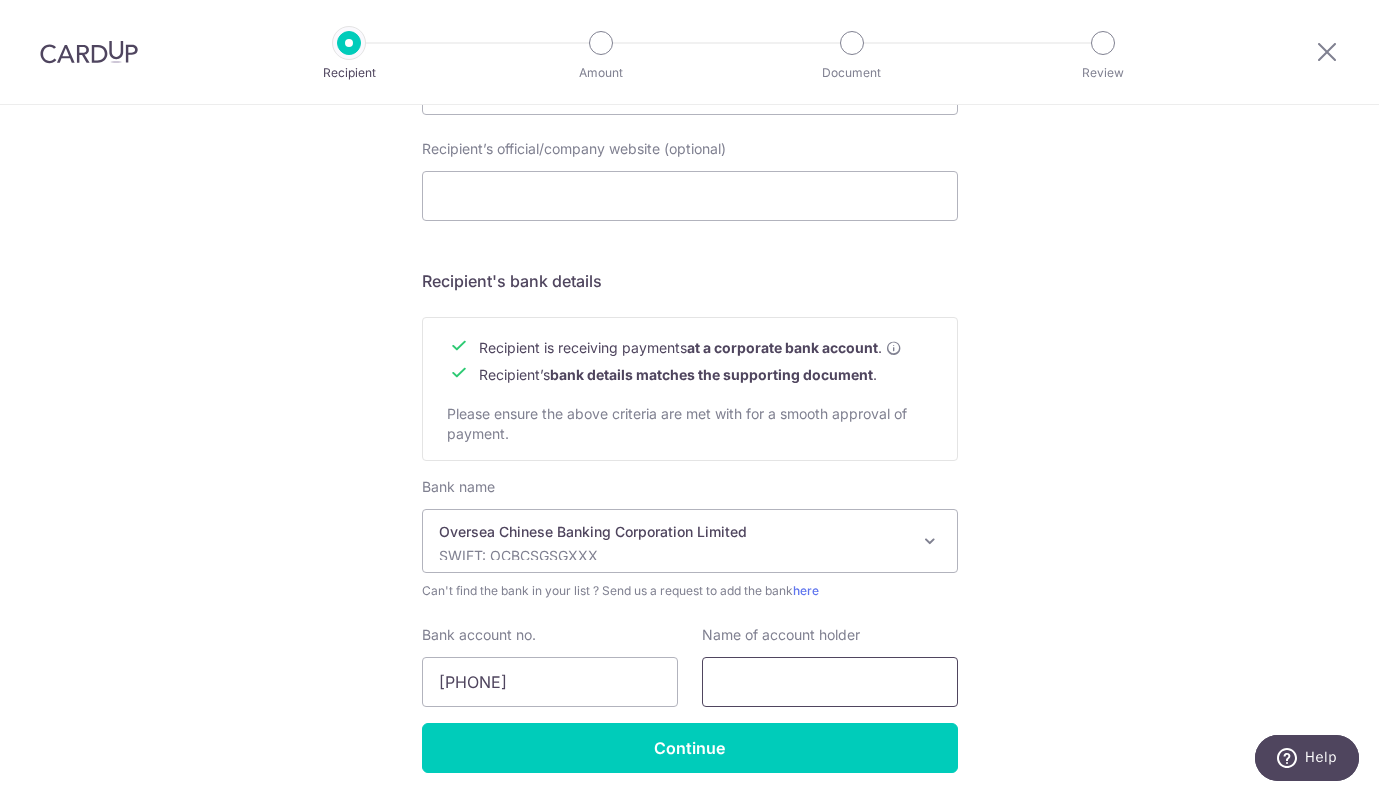 click at bounding box center (830, 682) 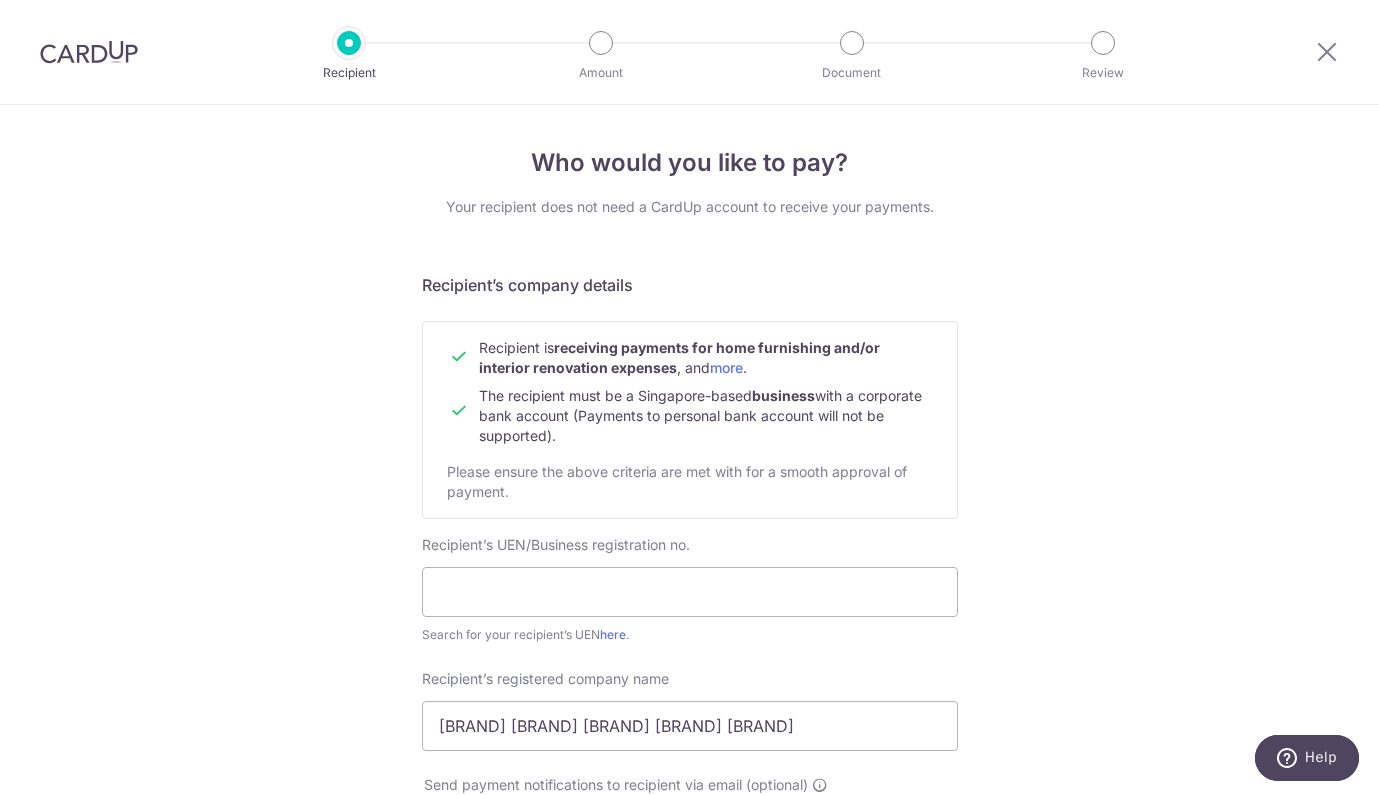 scroll, scrollTop: 0, scrollLeft: 0, axis: both 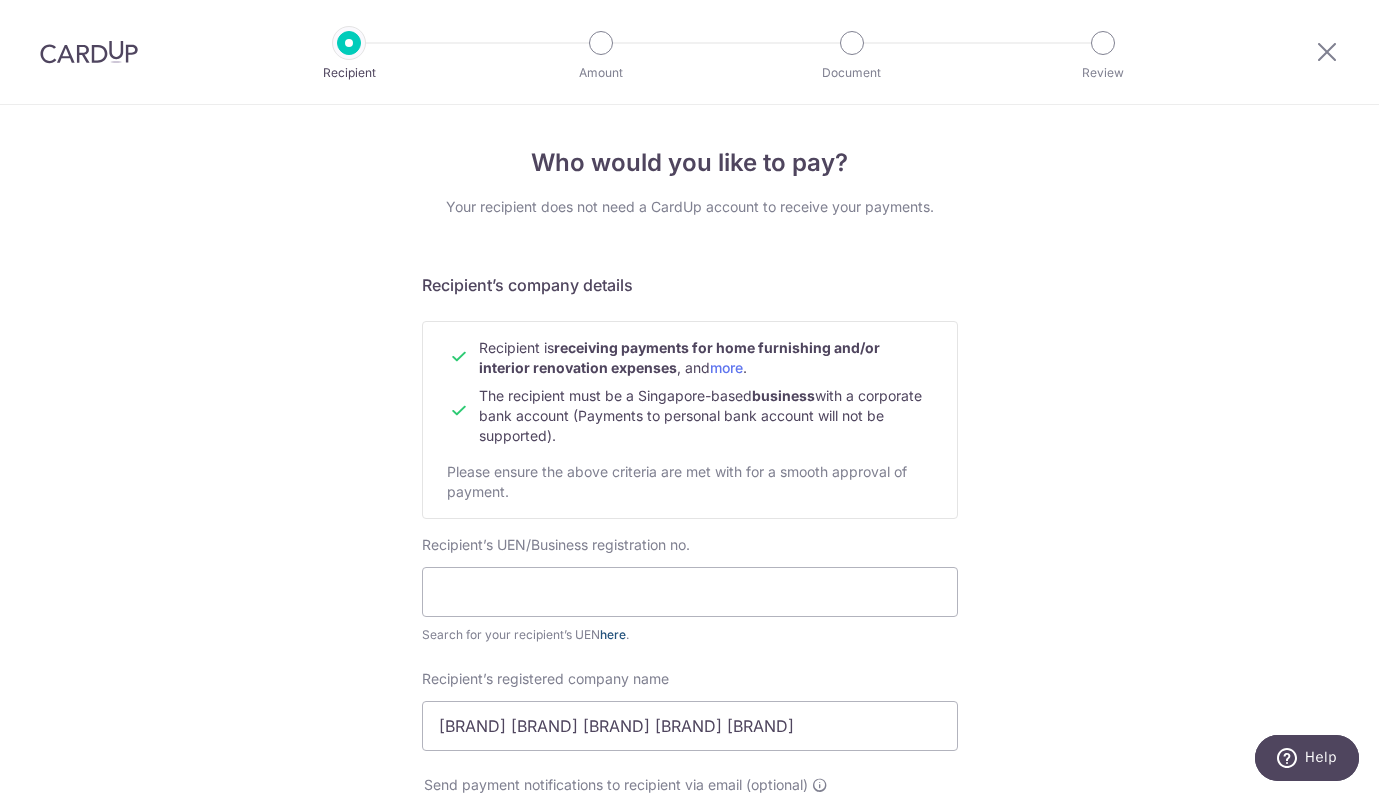 type on "Thom Signature Studio Pte Ltd" 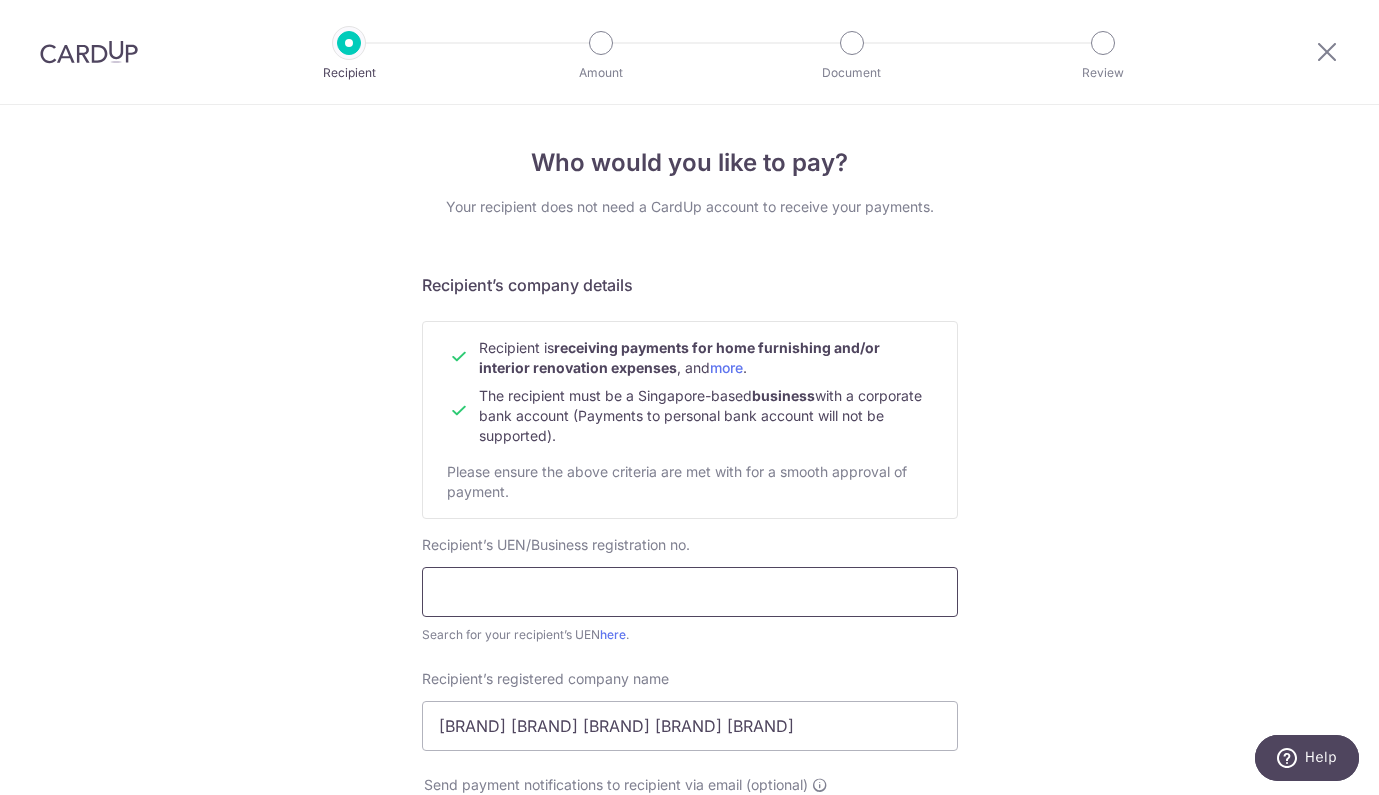 click at bounding box center [690, 592] 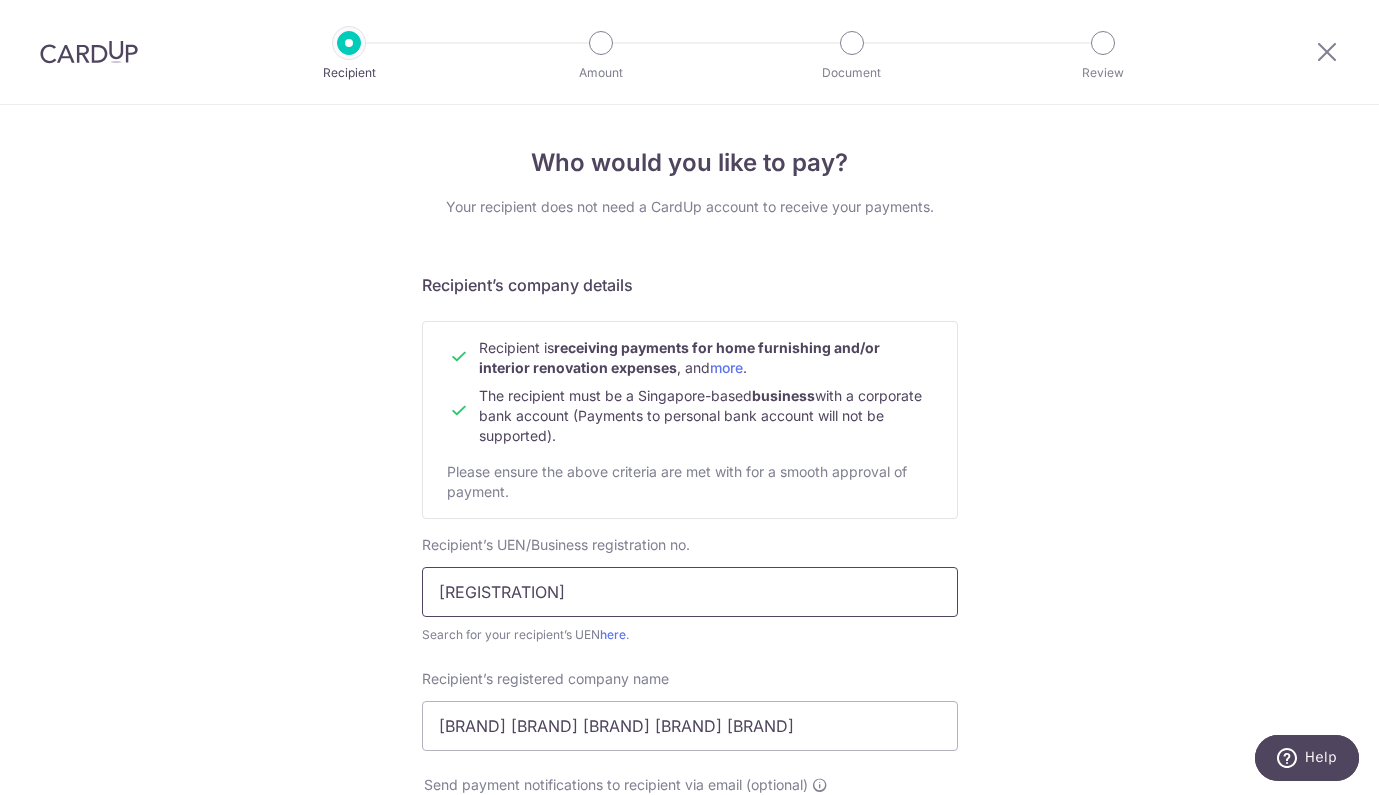 type on "201841012R" 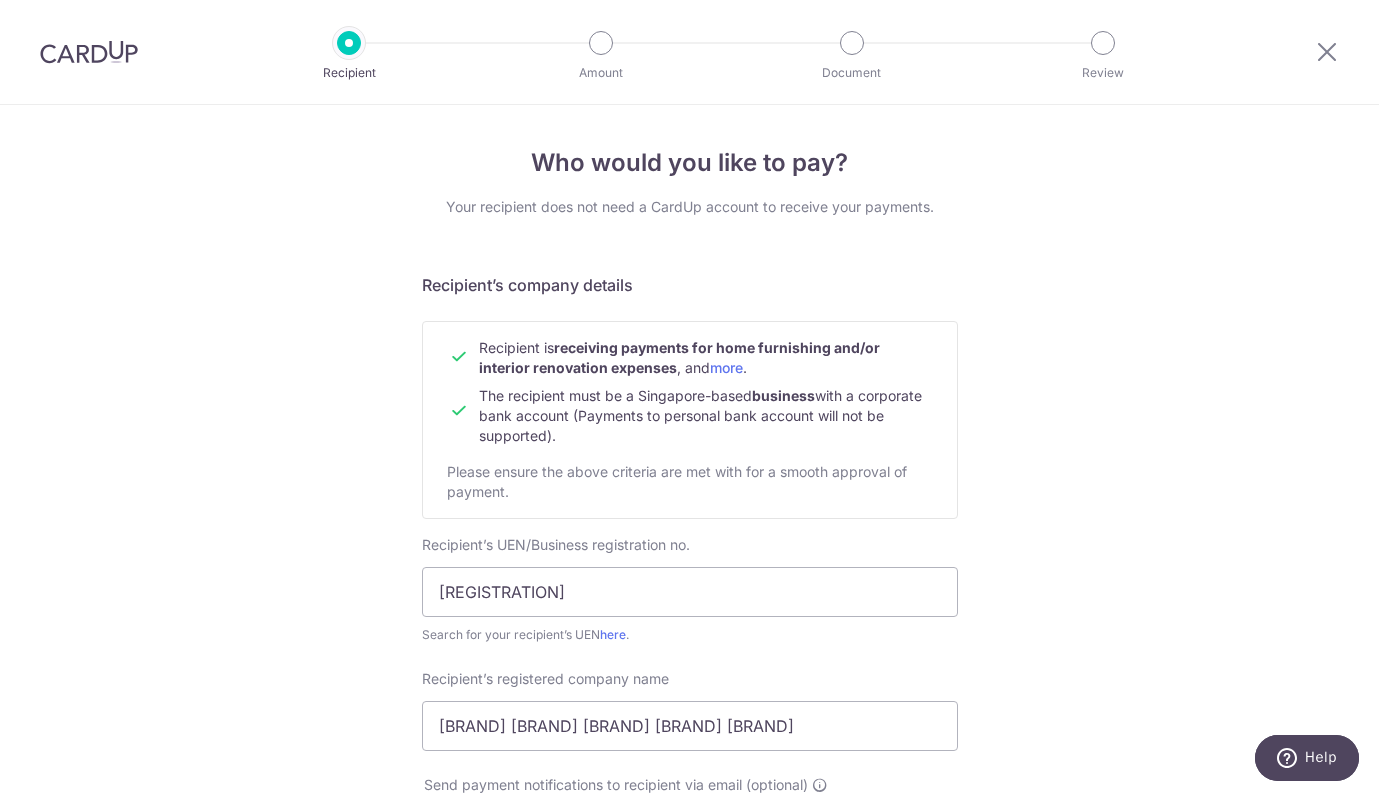 click on "Who would you like to pay?
Your recipient does not need a CardUp account to receive your payments.
Recipient’s company details
Recipient is  receiving payments for home furnishing and/or interior renovation expenses , and  more .
The recipient must be a Singapore-based  business  with a corporate bank account (Payments to personal bank account will not be supported).
Please ensure the above criteria are met with for a smooth approval of payment.
Recipient’s UEN/Business registration no.
201841012R
Search for your recipient’s UEN  here .
." at bounding box center (689, 857) 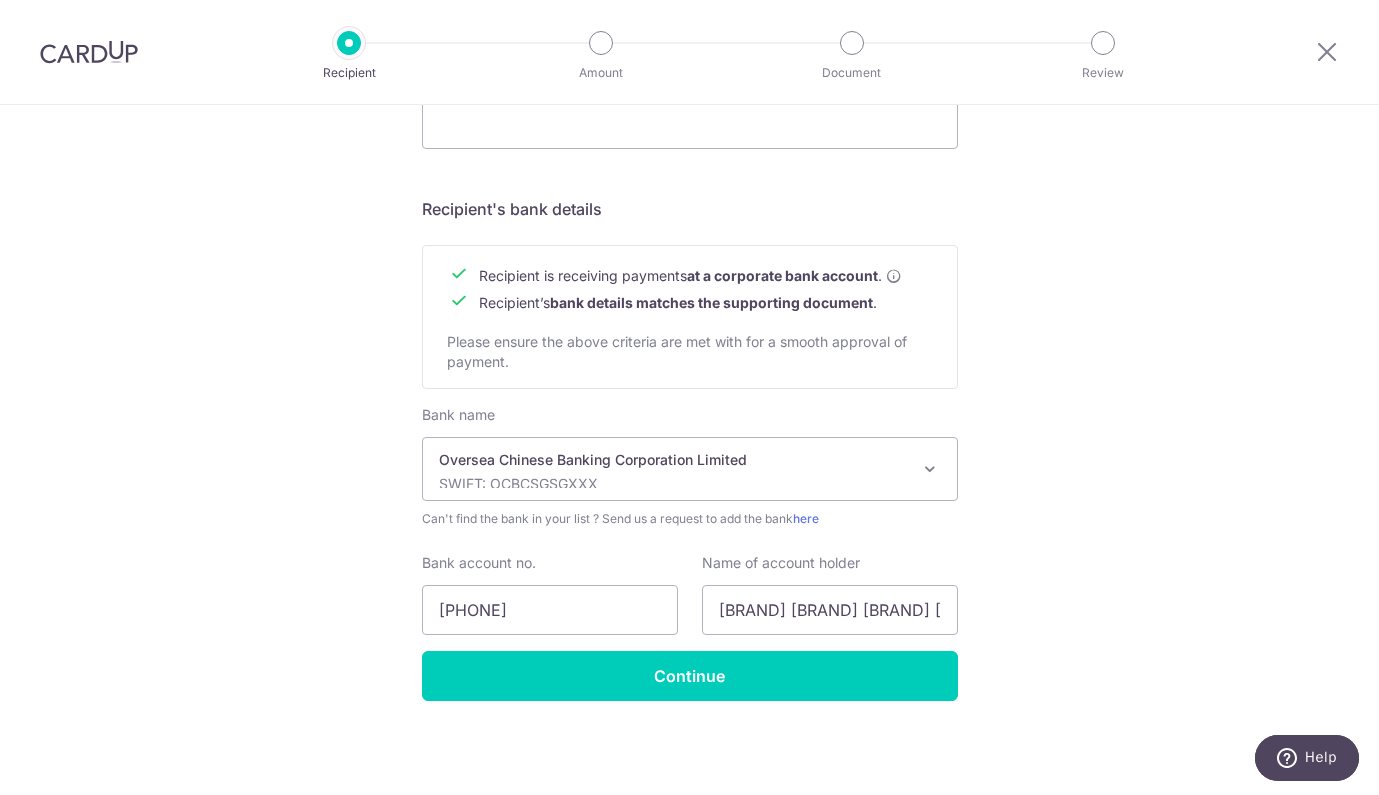 scroll, scrollTop: 814, scrollLeft: 0, axis: vertical 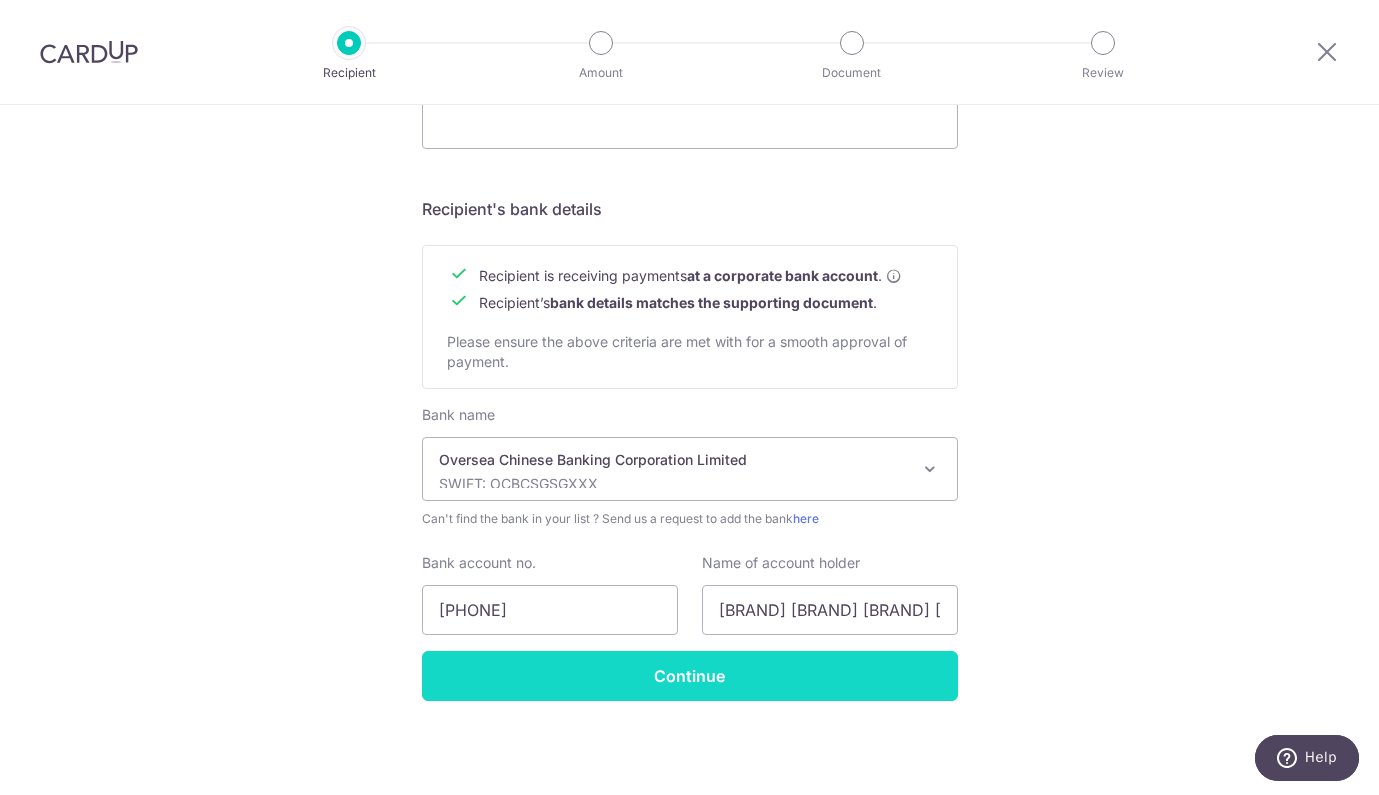 click on "Continue" at bounding box center [690, 676] 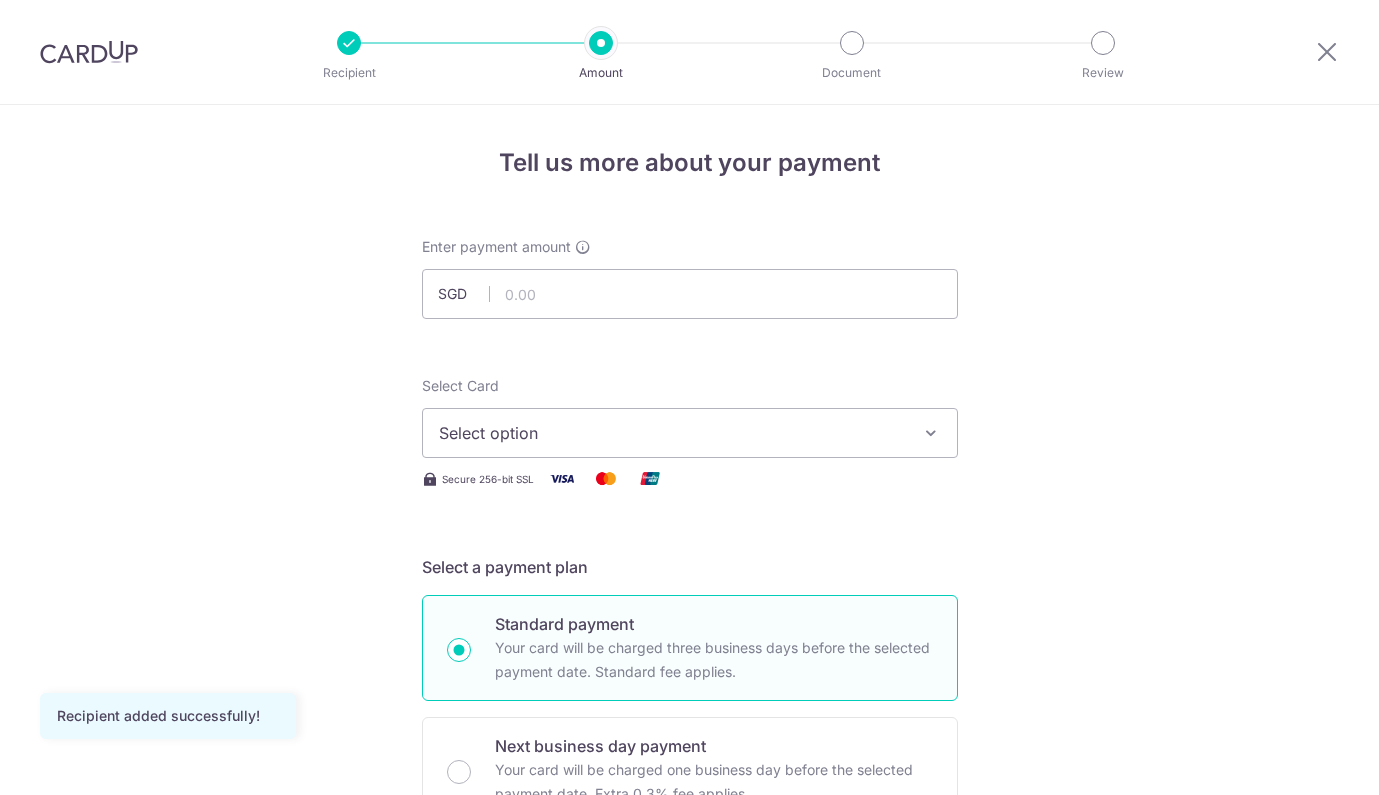 scroll, scrollTop: 0, scrollLeft: 0, axis: both 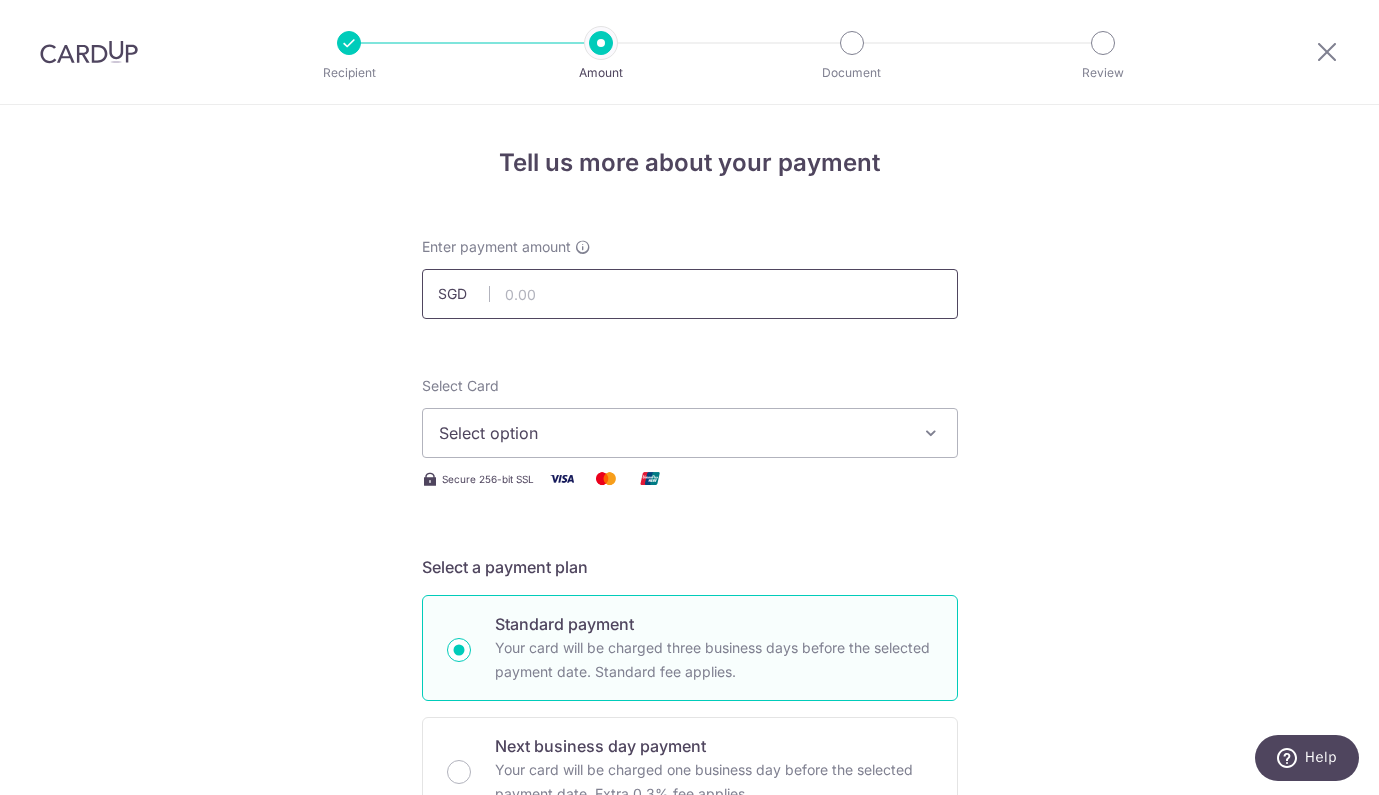 click at bounding box center (690, 294) 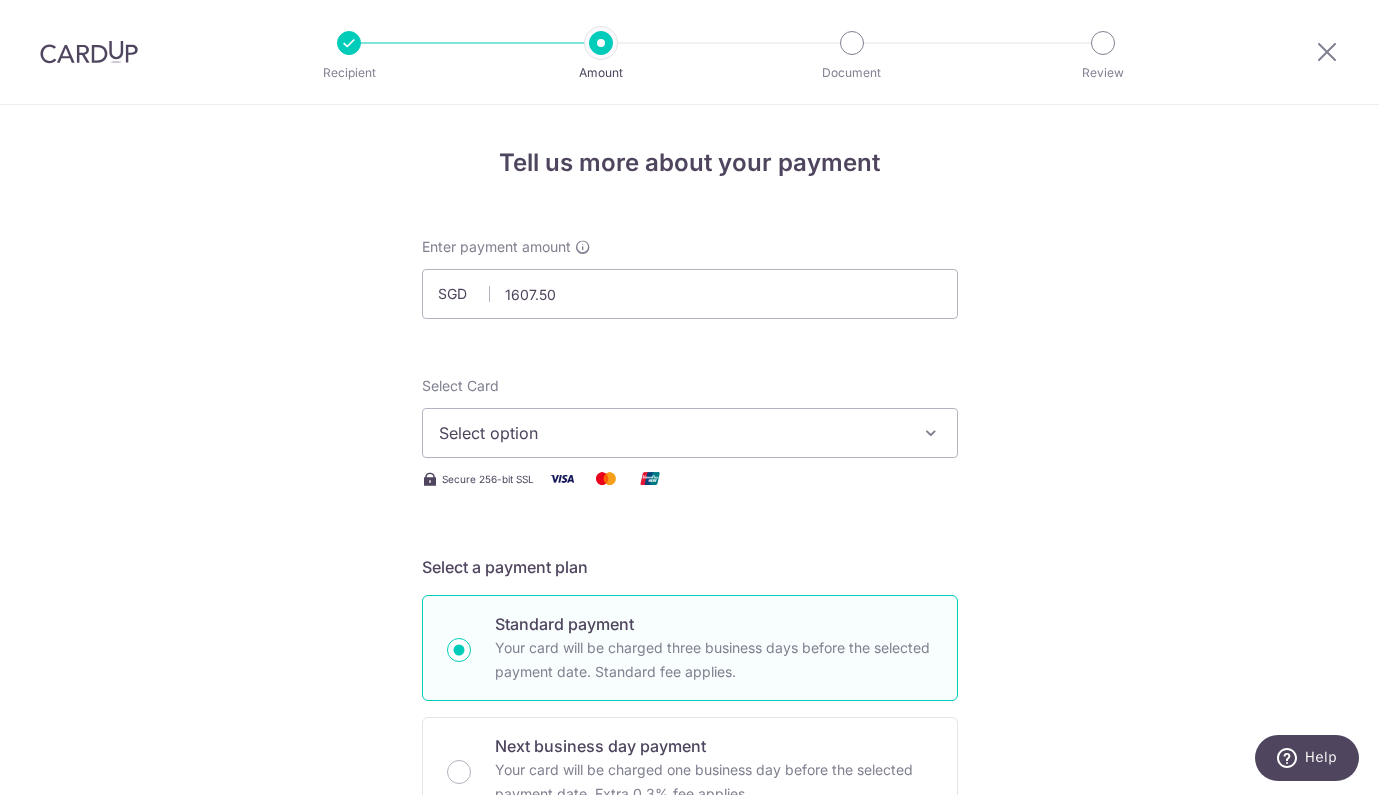 type on "1,607.50" 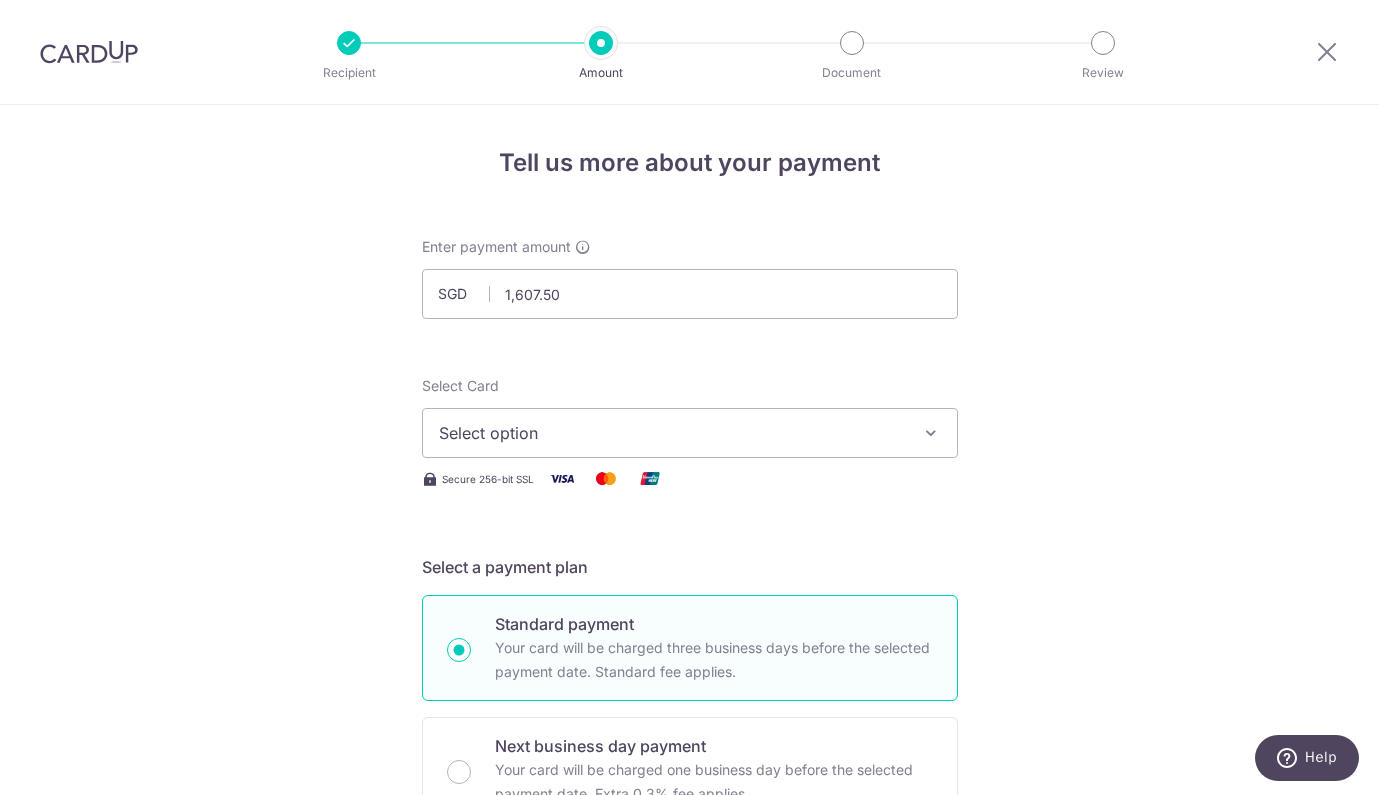 click on "Enter payment amount
SGD
1,607.50
1607.50
Recipient added successfully!
Select Card
Select option
Add credit card
Your Cards
**** 1000
**** 6582
**** 5757
Secure 256-bit SSL
Text
New card details
Card" at bounding box center (690, 1095) 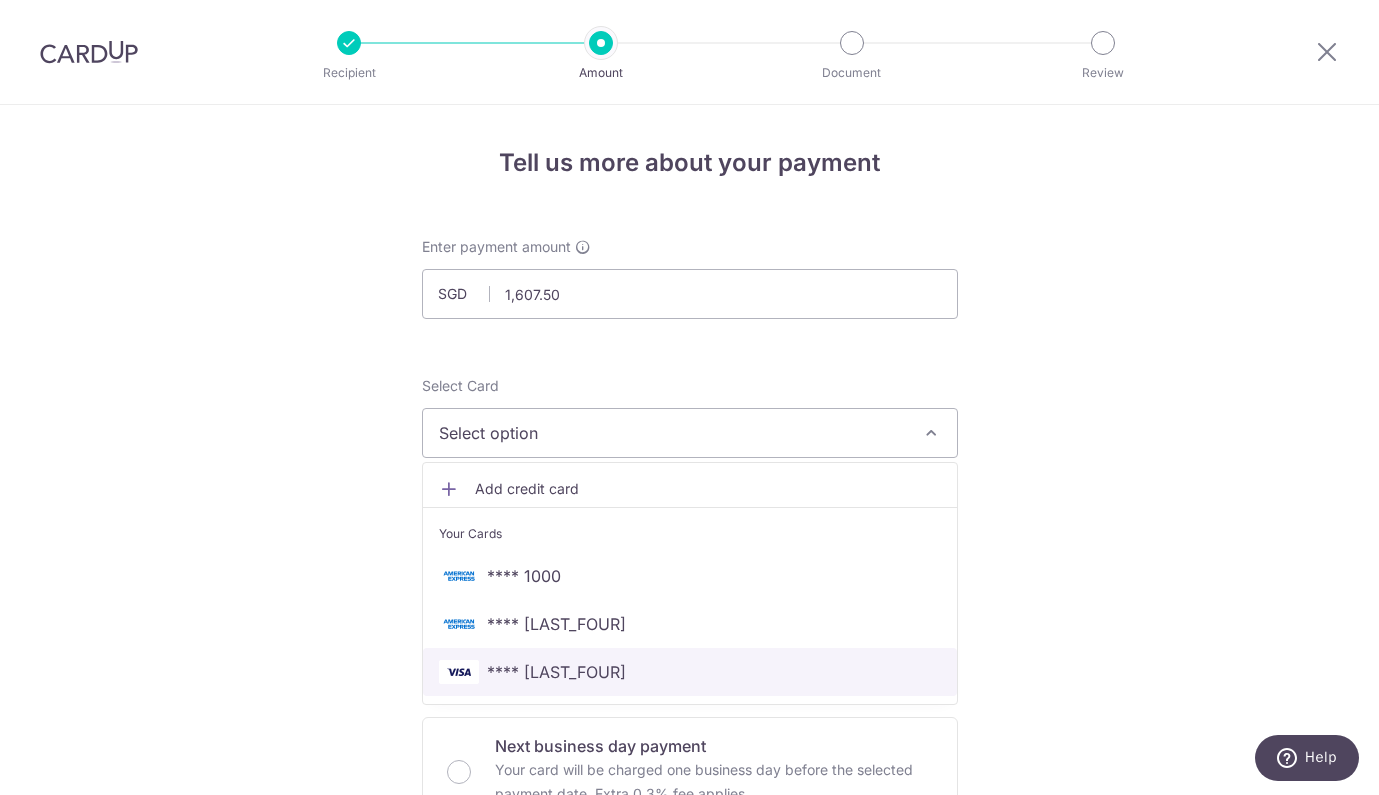 click on "**** 5757" at bounding box center (690, 672) 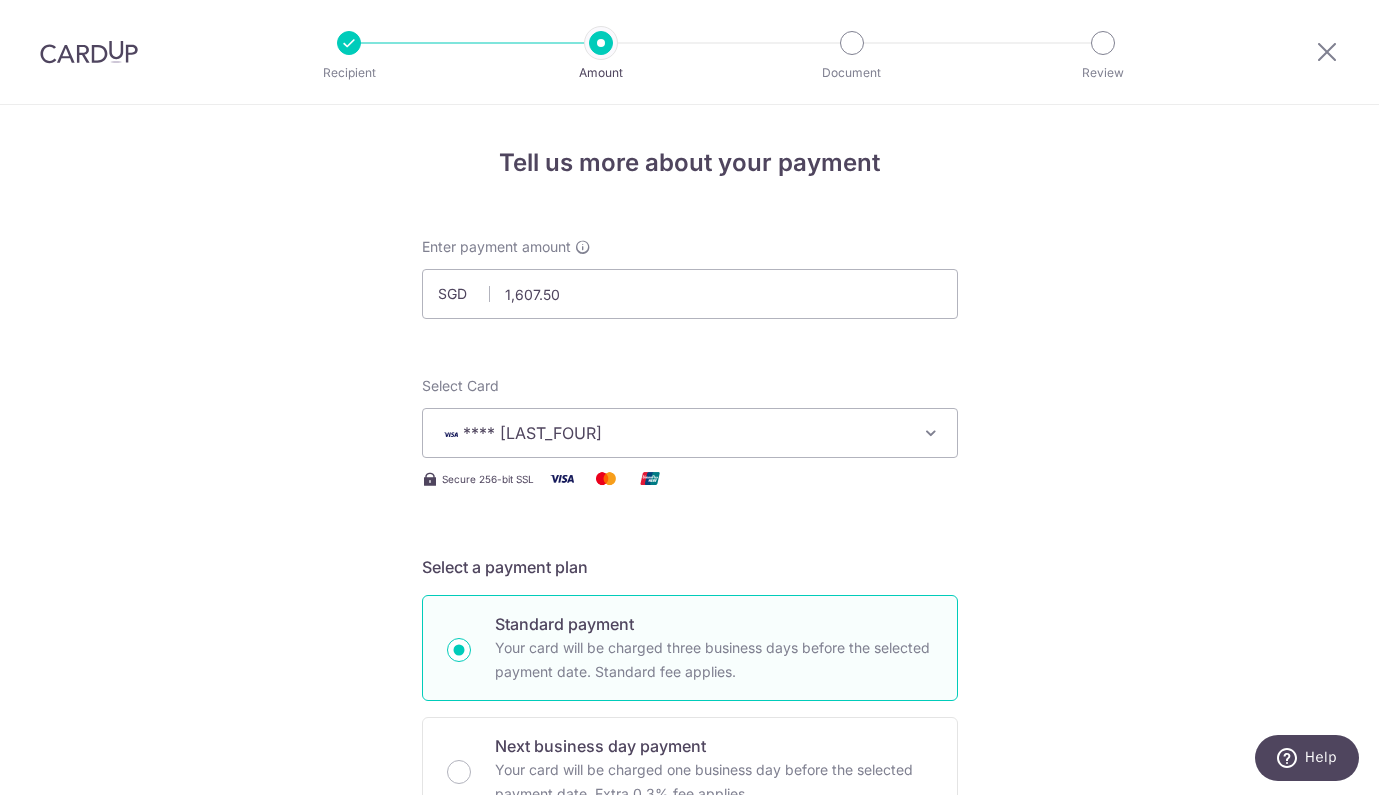 click on "Tell us more about your payment
Enter payment amount
SGD
1,607.50
1607.50
Recipient added successfully!
Select Card
**** 5757
Add credit card
Your Cards
**** 1000
**** 6582
**** 5757
Secure 256-bit SSL
Text
New card details" at bounding box center (689, 1076) 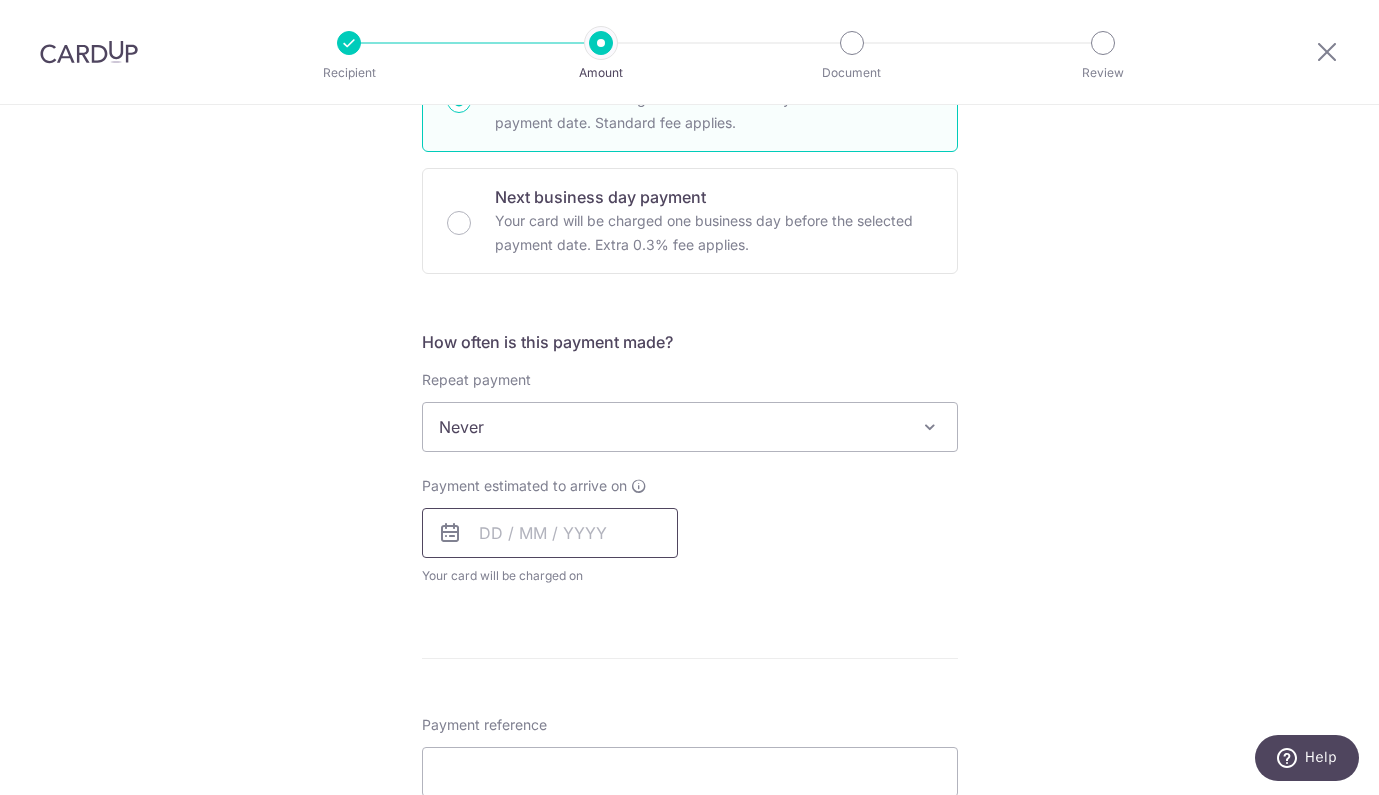 scroll, scrollTop: 558, scrollLeft: 0, axis: vertical 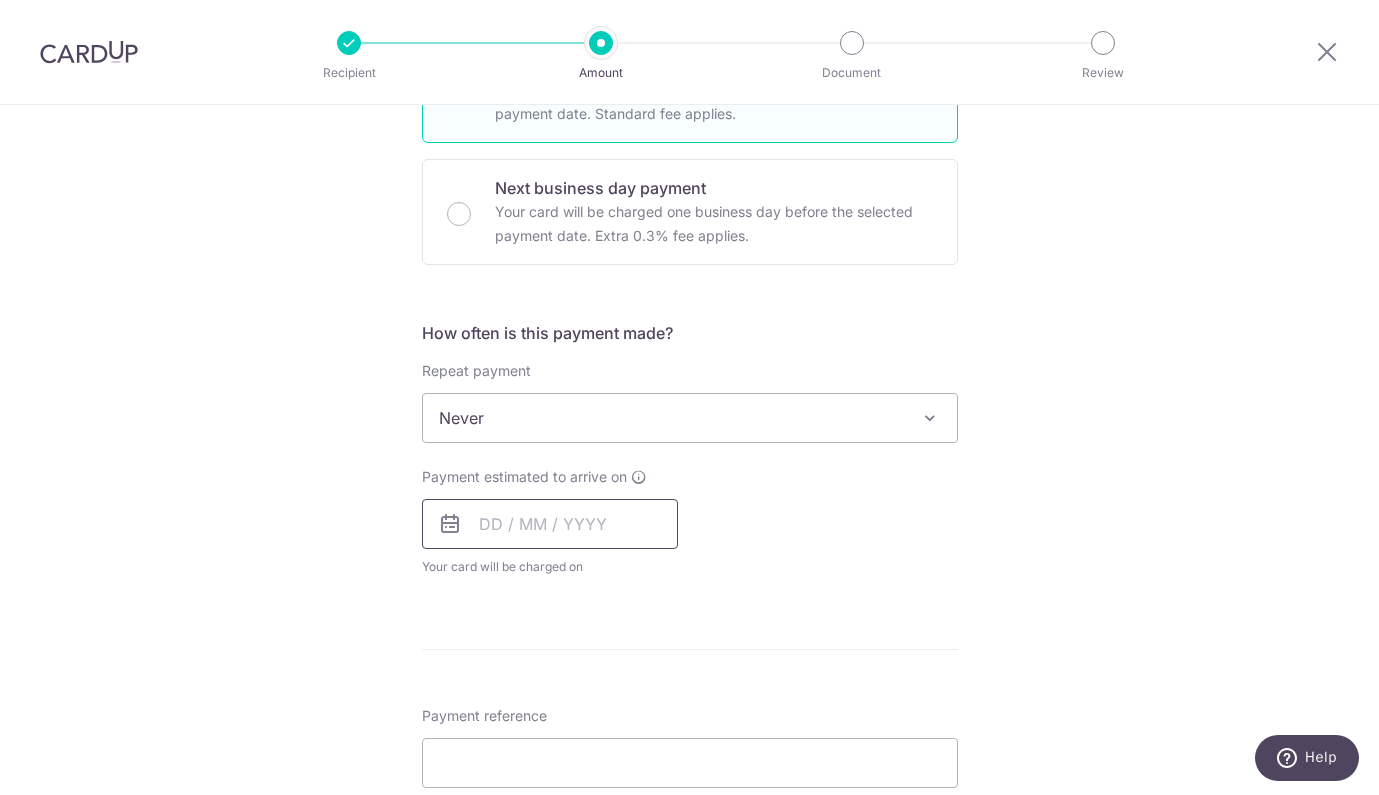 click at bounding box center (550, 524) 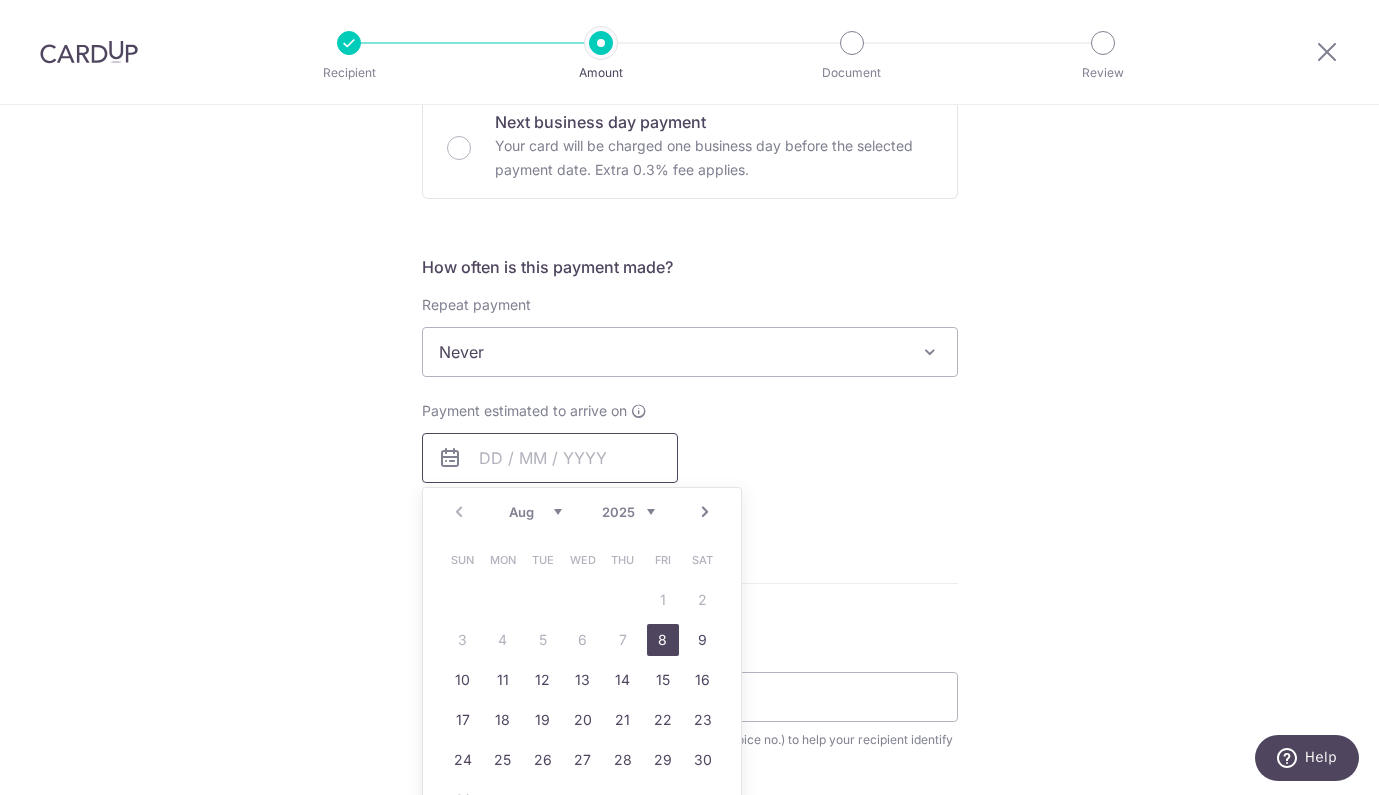 scroll, scrollTop: 677, scrollLeft: 0, axis: vertical 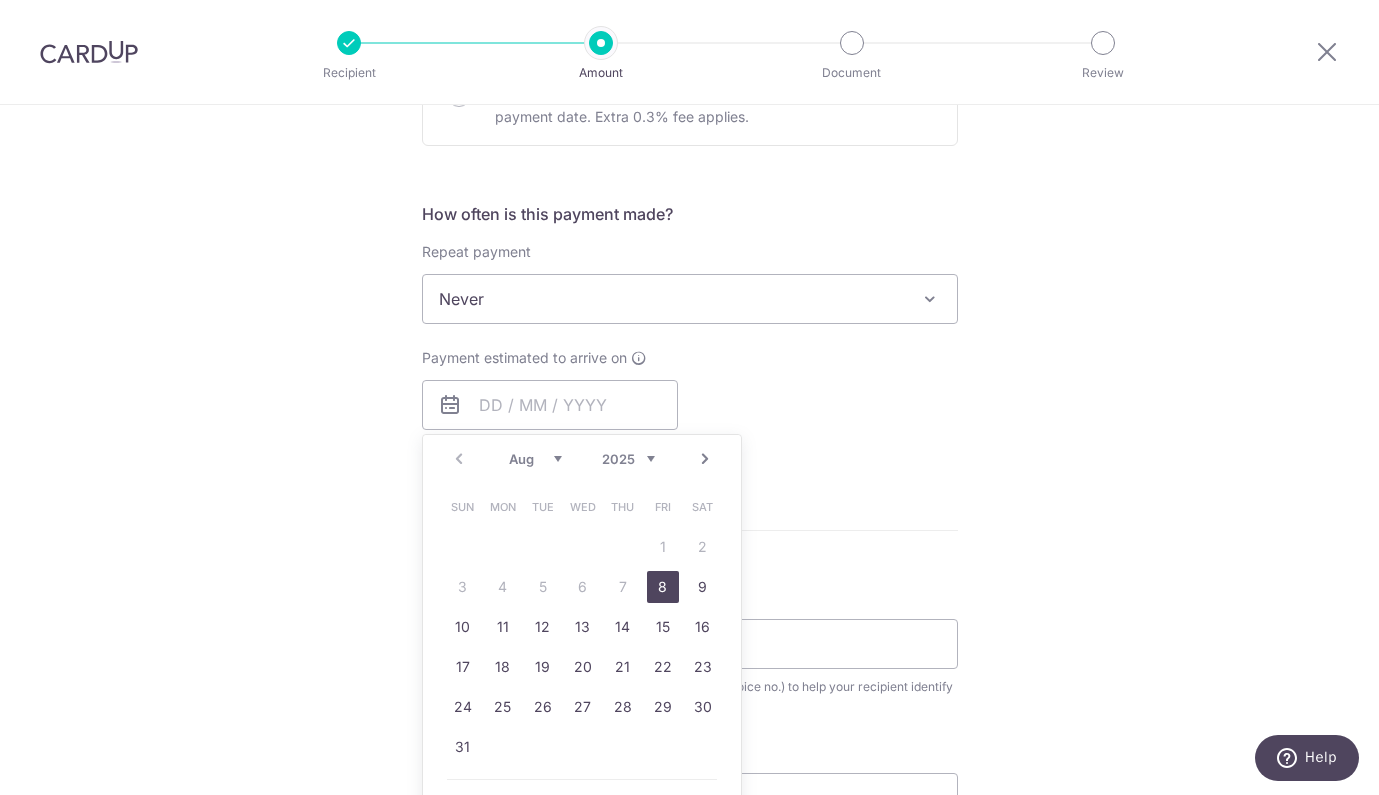 click on "8" at bounding box center [663, 587] 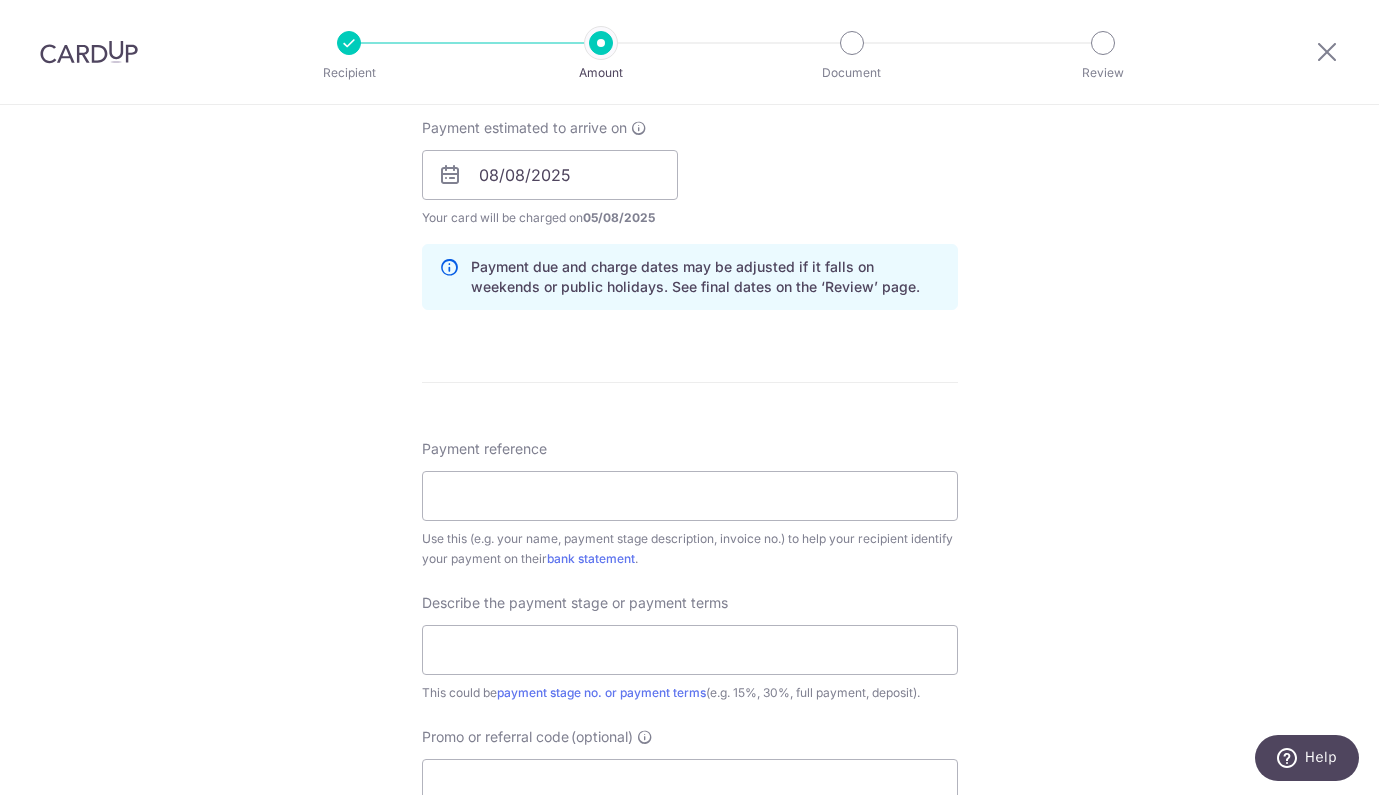 scroll, scrollTop: 933, scrollLeft: 0, axis: vertical 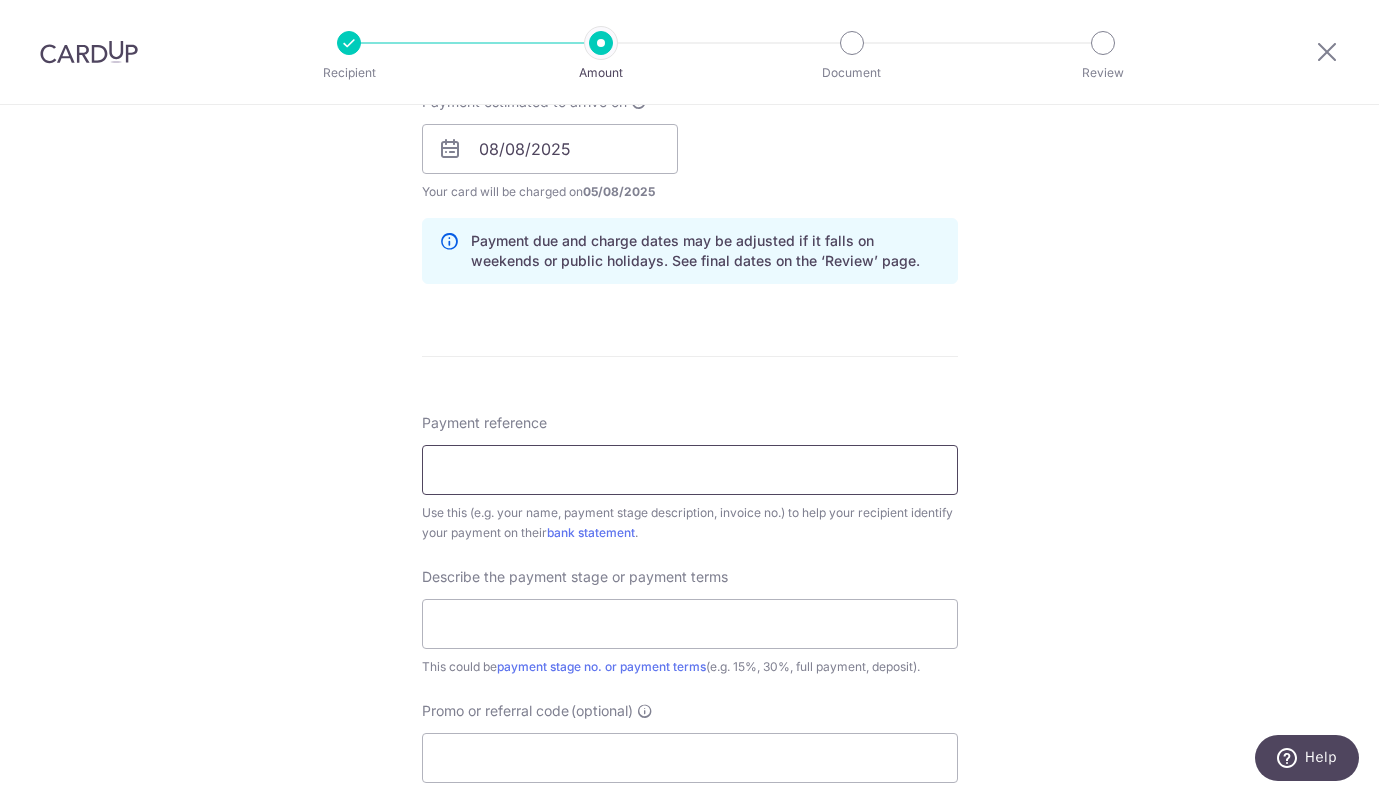 click on "Payment reference" at bounding box center [690, 470] 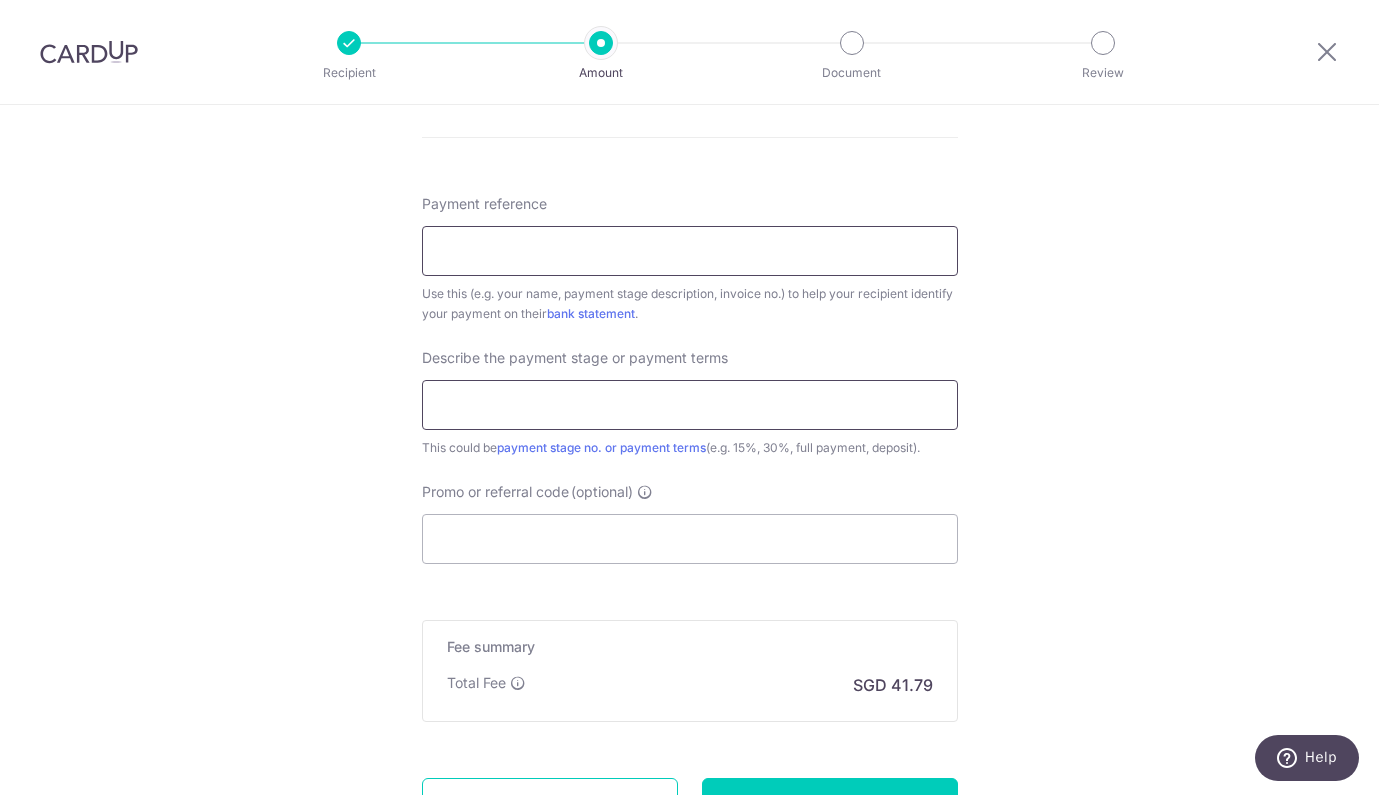 scroll, scrollTop: 1181, scrollLeft: 0, axis: vertical 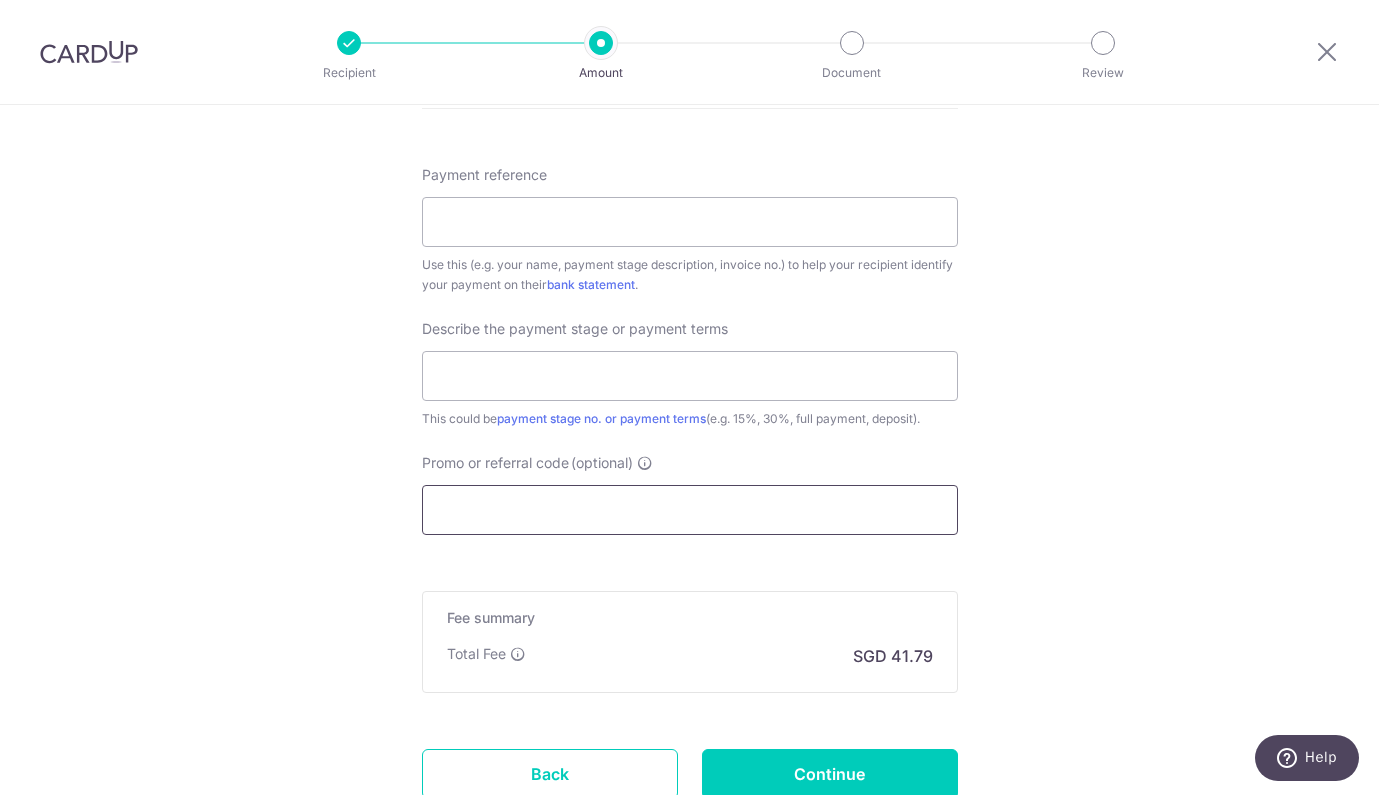 click on "Promo or referral code
(optional)" at bounding box center (690, 510) 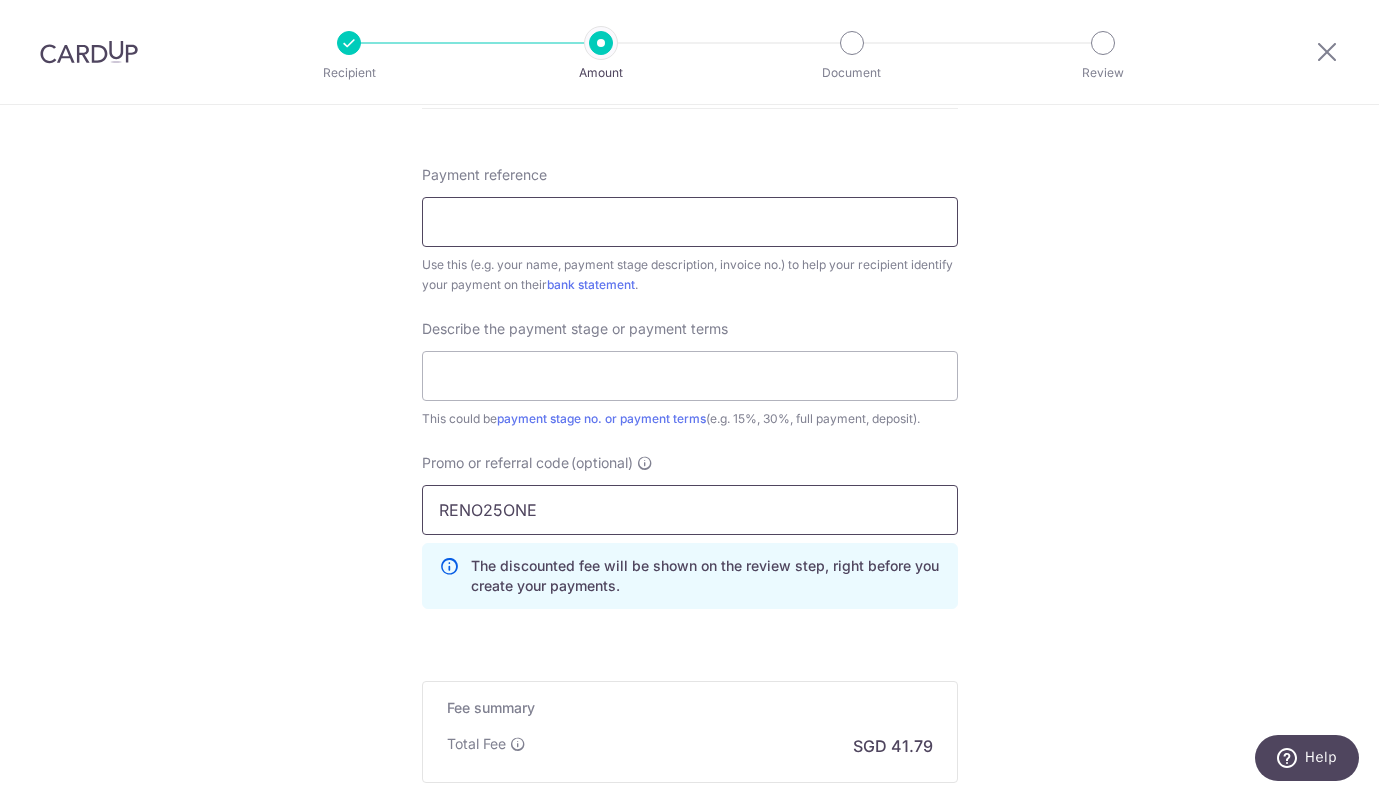 type on "RENO25ONE" 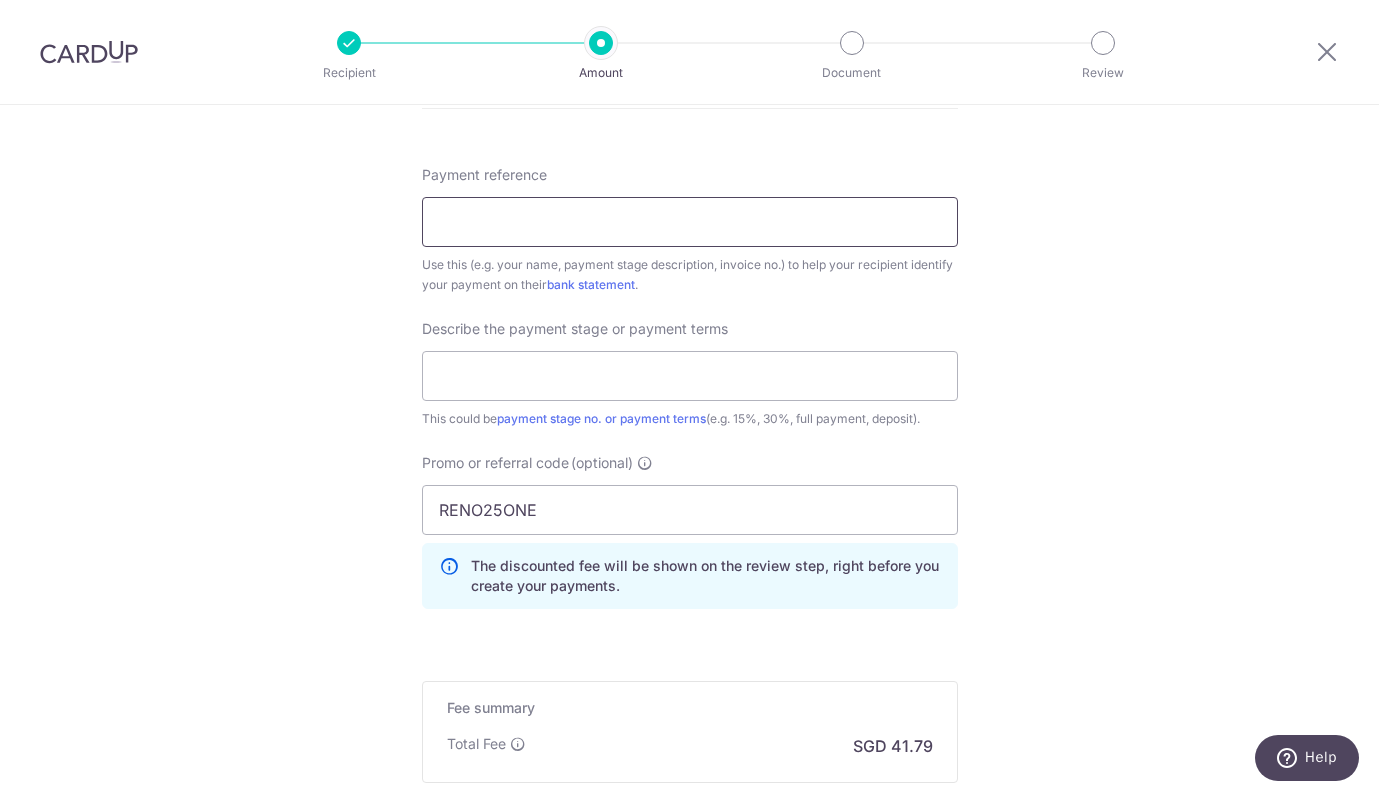 click on "Payment reference" at bounding box center [690, 222] 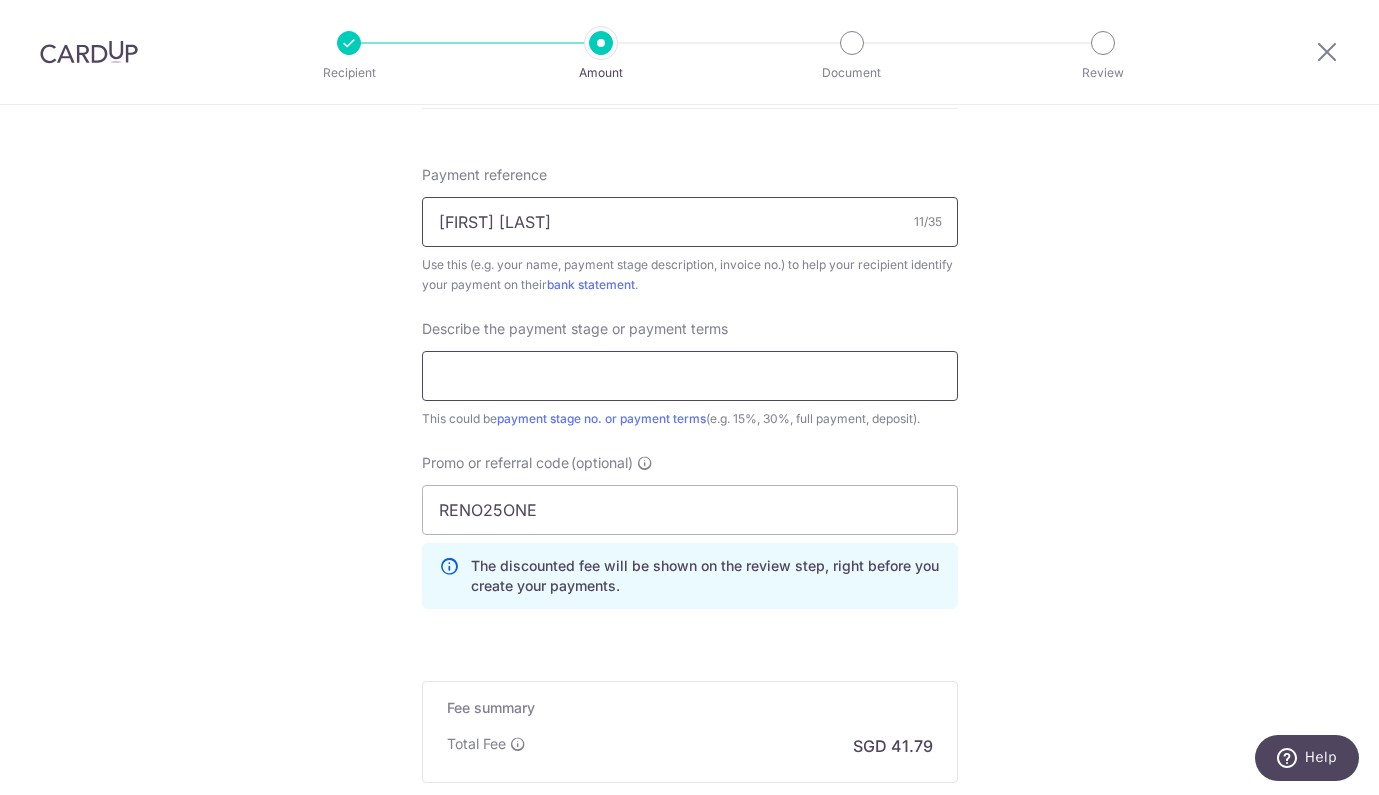 type on "Jasmine Tan" 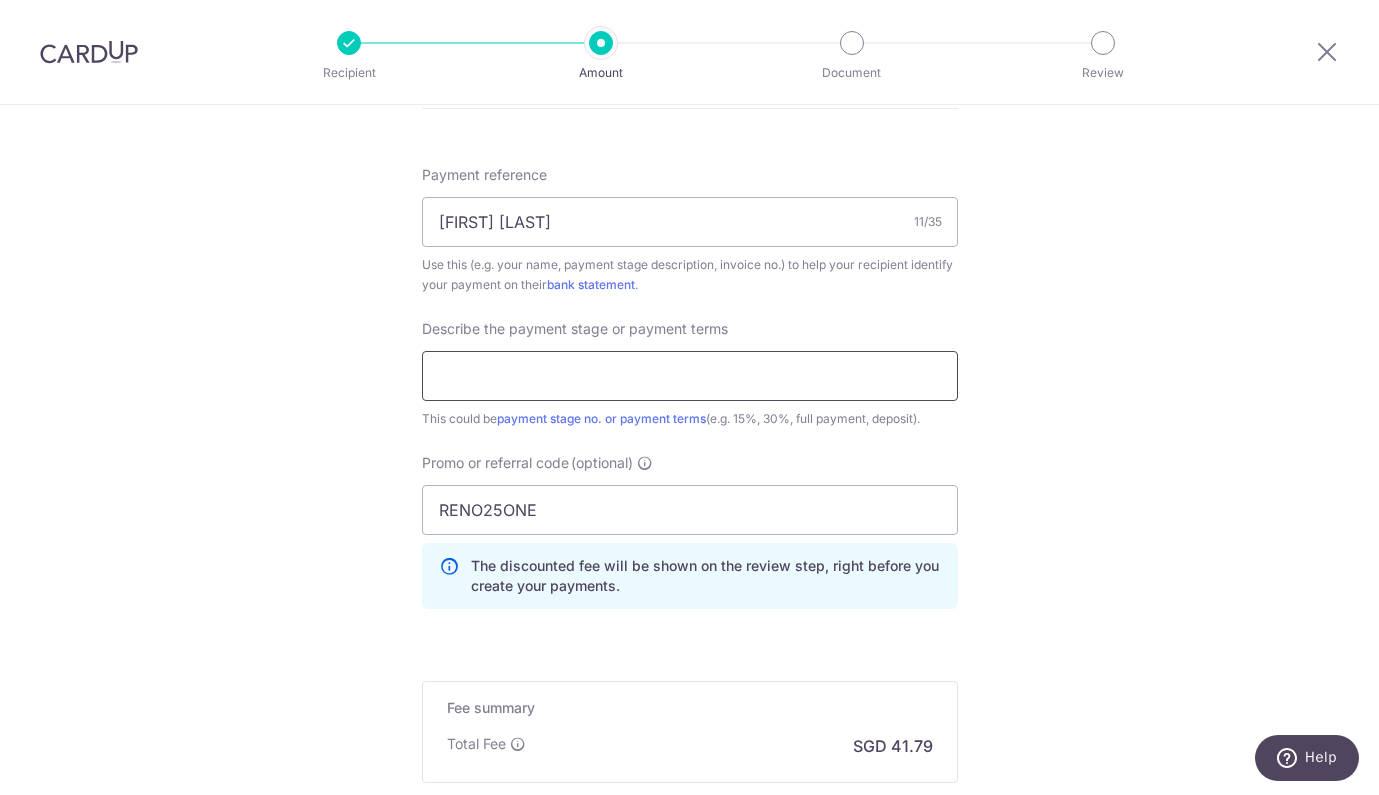 click at bounding box center [690, 376] 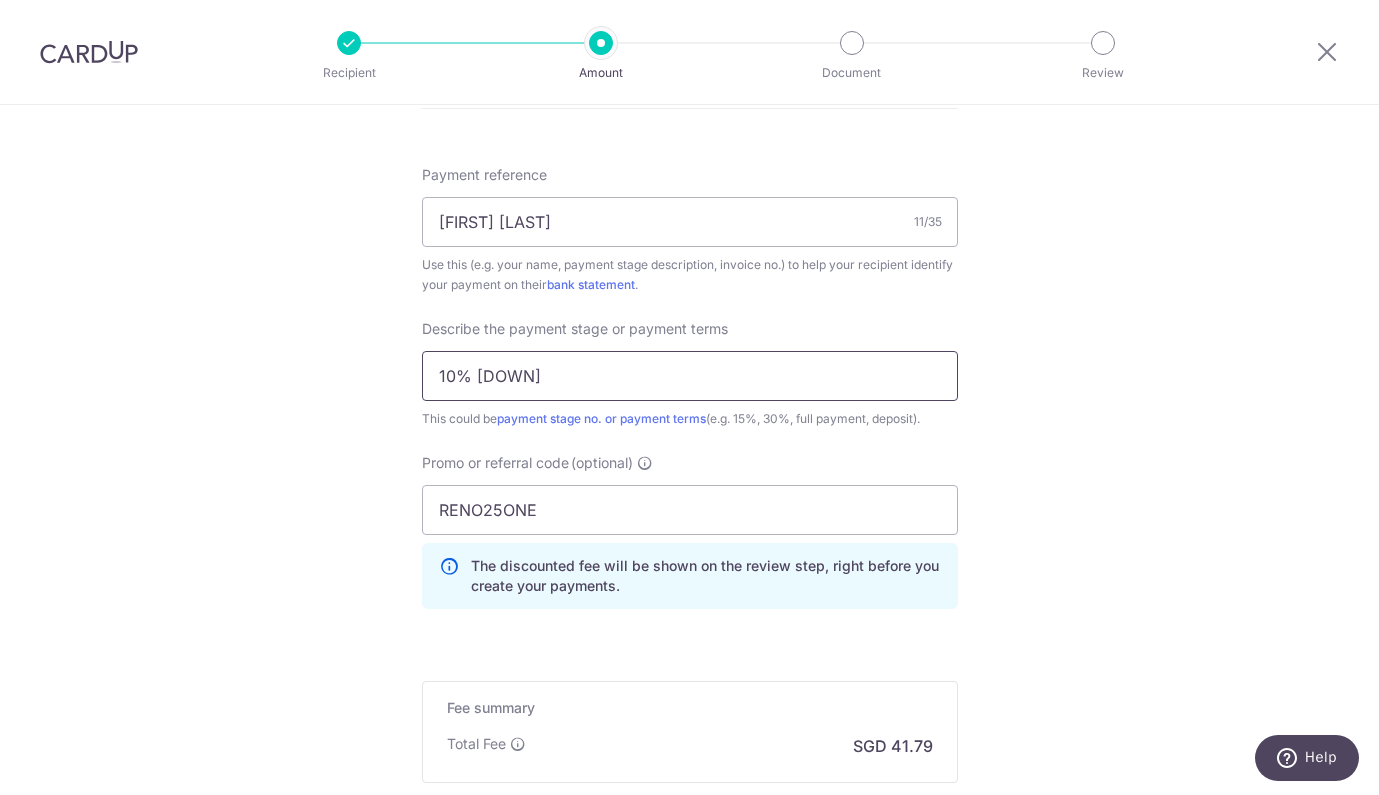 type on "10% downpayment" 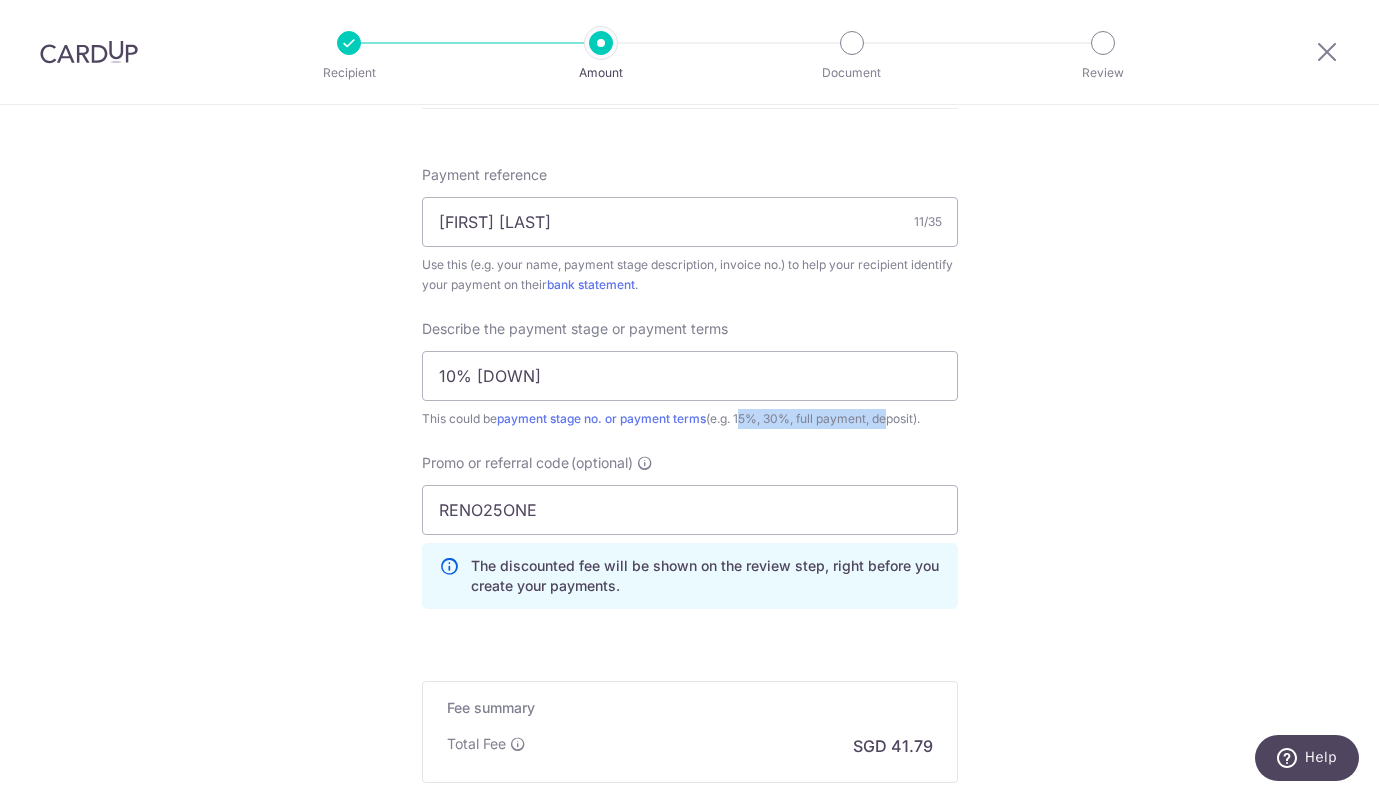 drag, startPoint x: 743, startPoint y: 419, endPoint x: 896, endPoint y: 415, distance: 153.05228 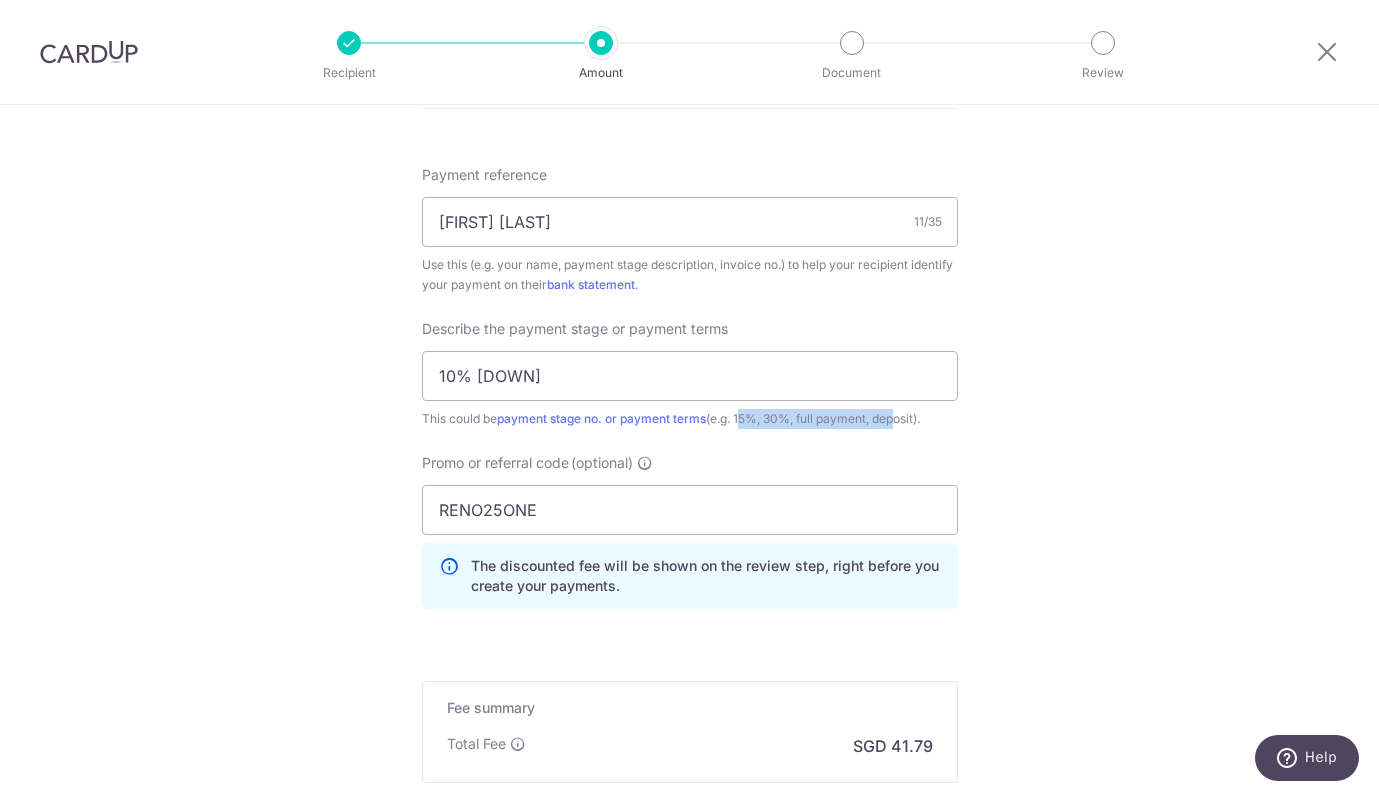 drag, startPoint x: 945, startPoint y: 426, endPoint x: 844, endPoint y: 423, distance: 101.04455 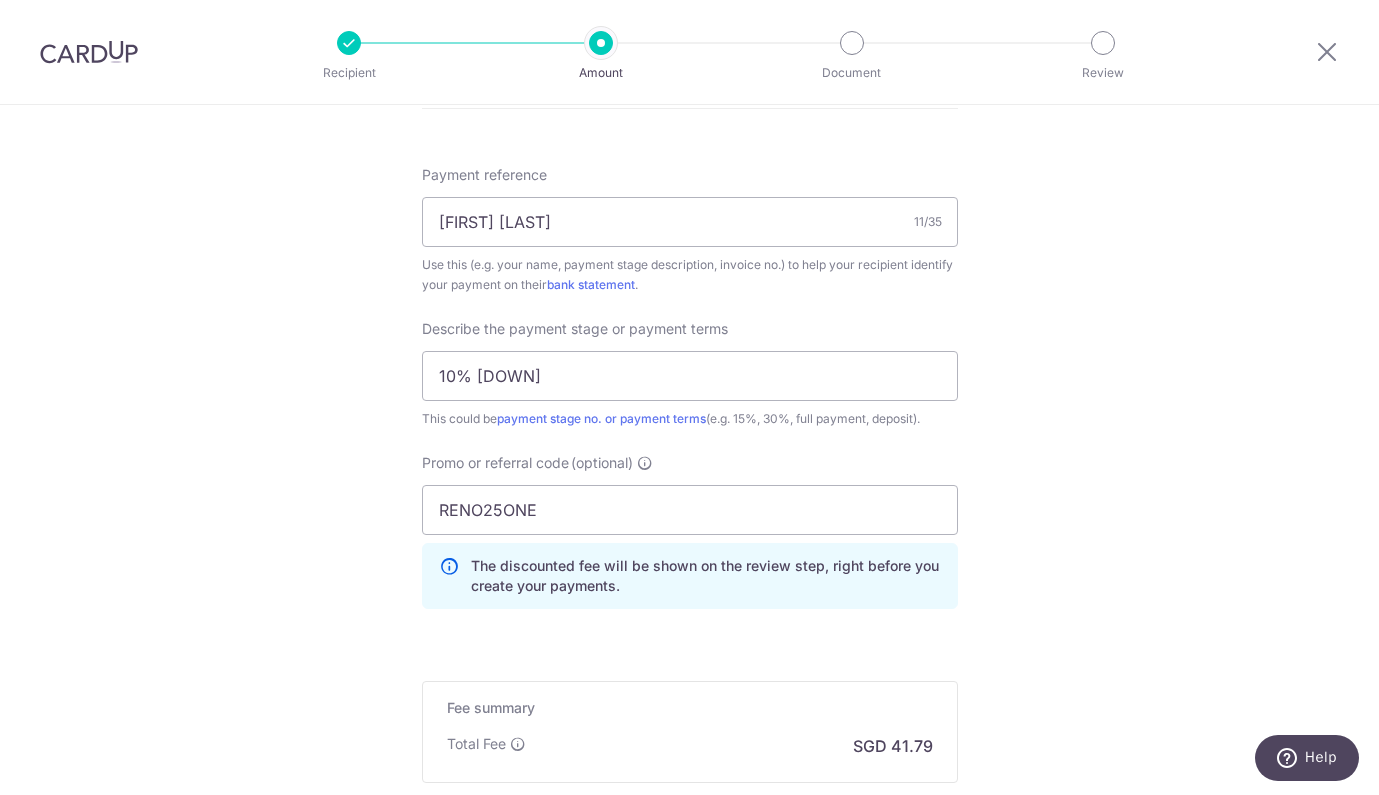click on "This could be  payment stage no. or payment terms  (e.g. 15%, 30%, full payment, deposit)." at bounding box center (690, 419) 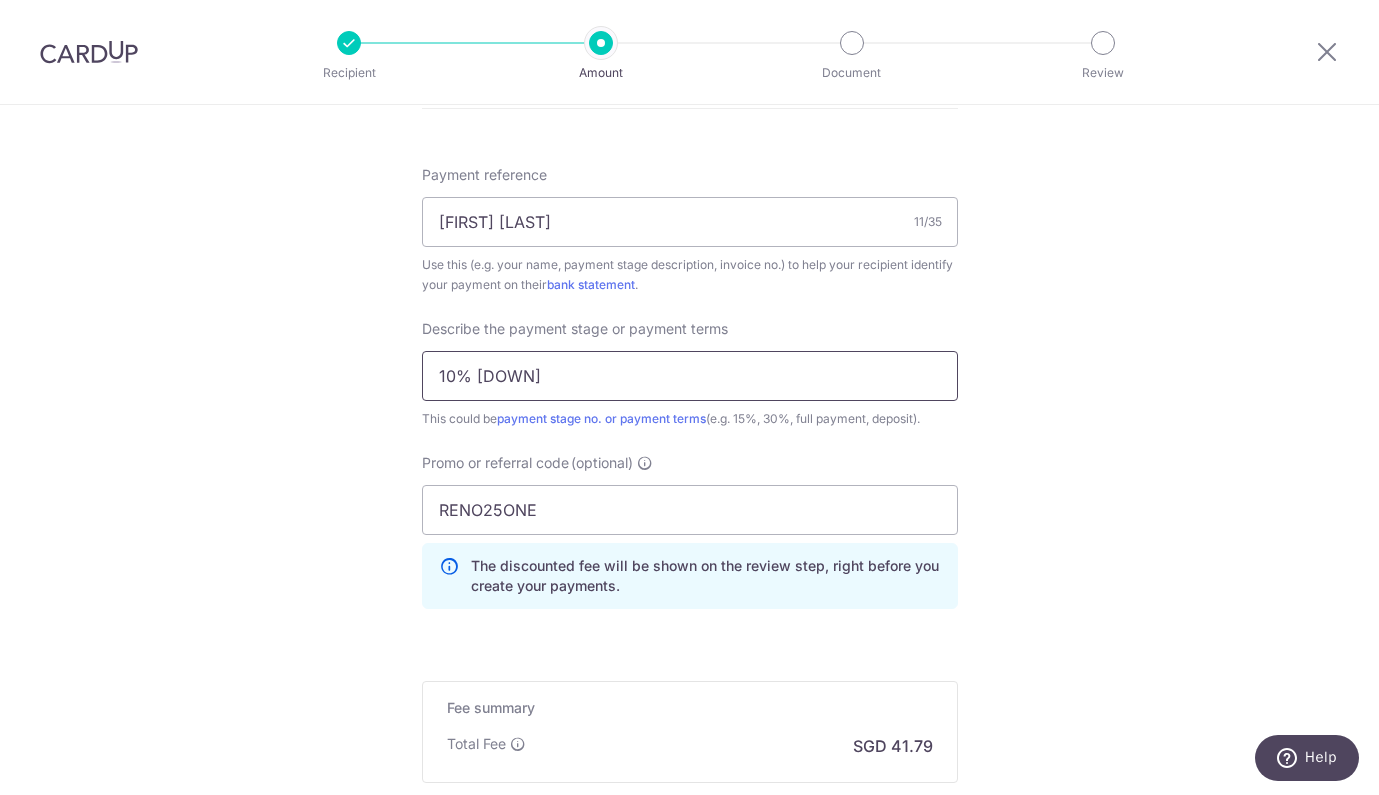 click on "10% downpayment" at bounding box center [690, 376] 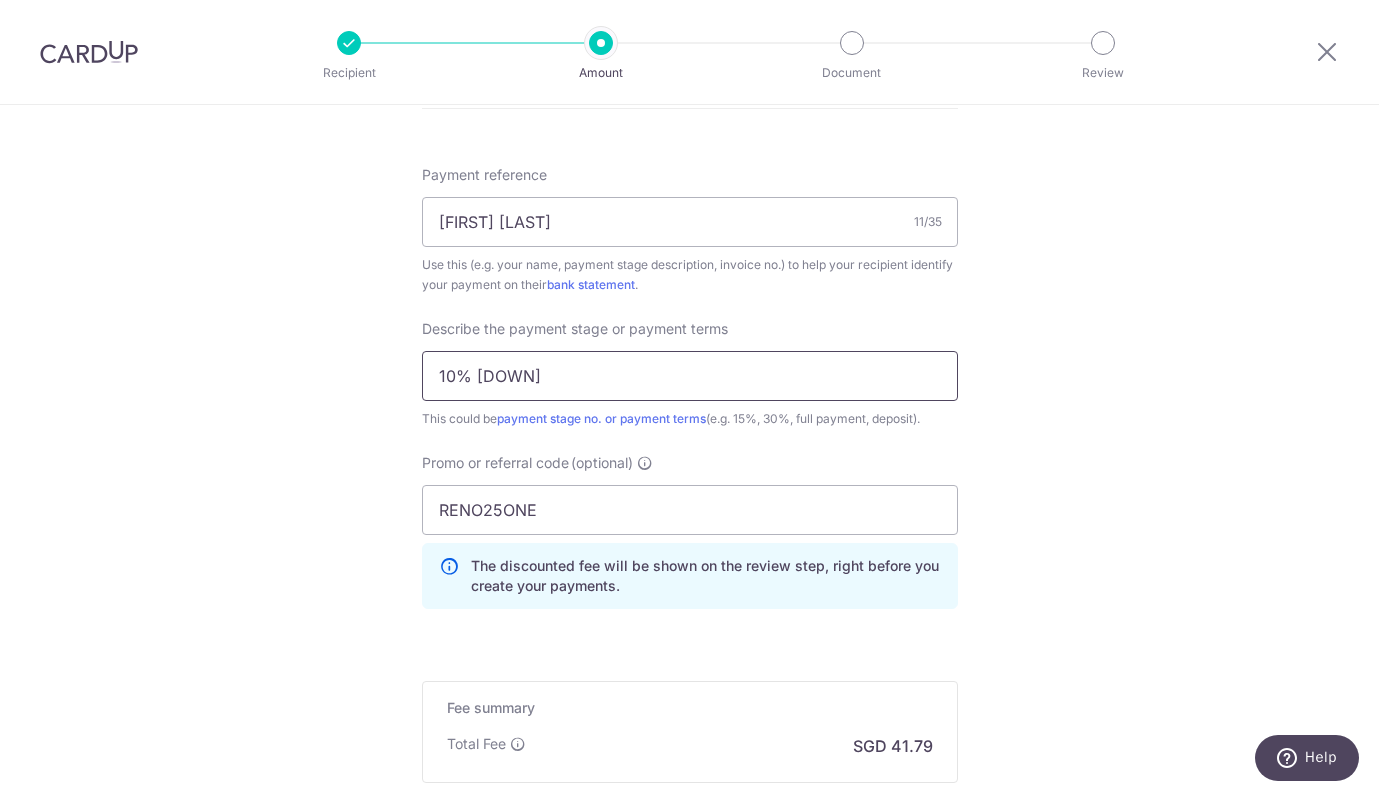 click on "10% downpayment" at bounding box center (690, 376) 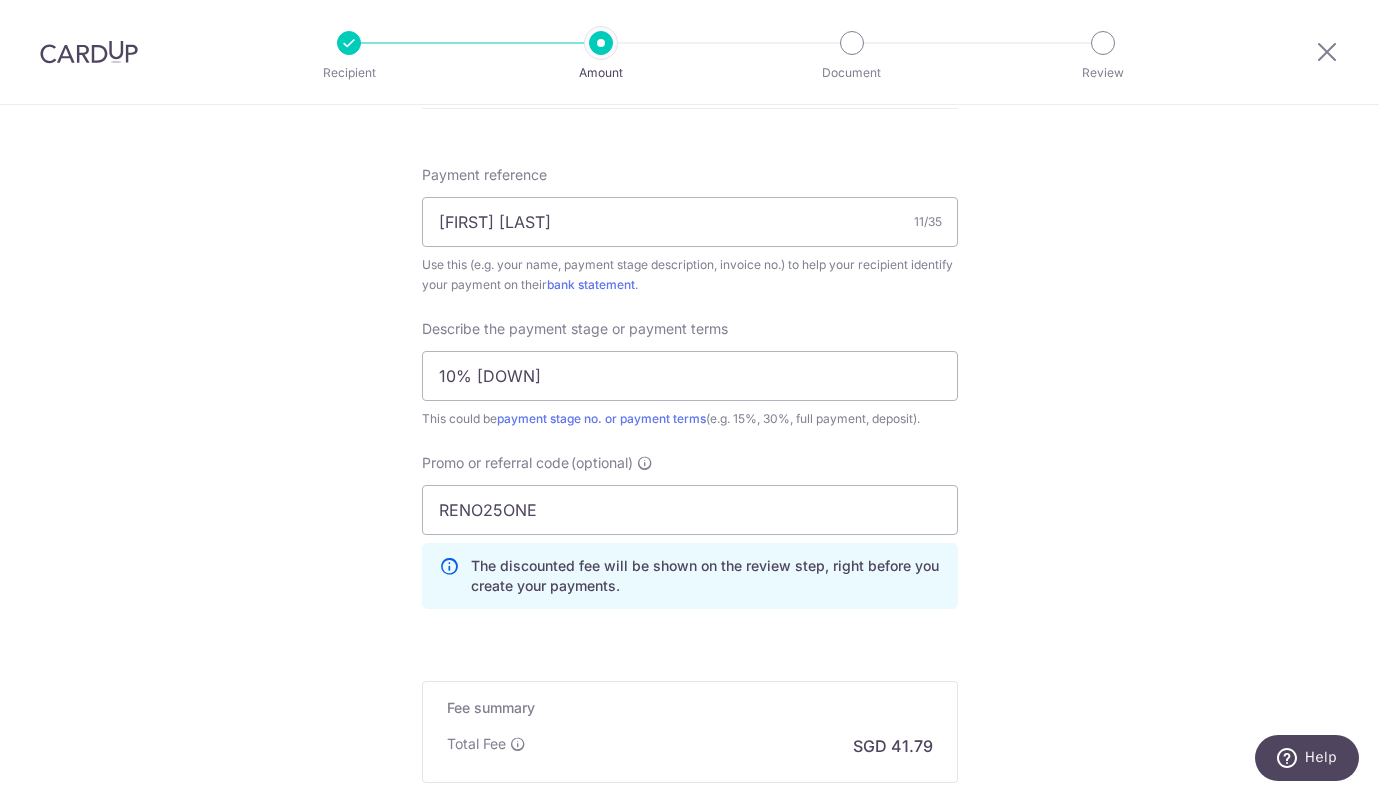 click on "Tell us more about your payment
Enter payment amount
SGD
1,607.50
1607.50
Recipient added successfully!
Select Card
**** 5757
Add credit card
Your Cards
**** 1000
**** 6582
**** 5757
Secure 256-bit SSL
Text
New card details" at bounding box center [689, -19] 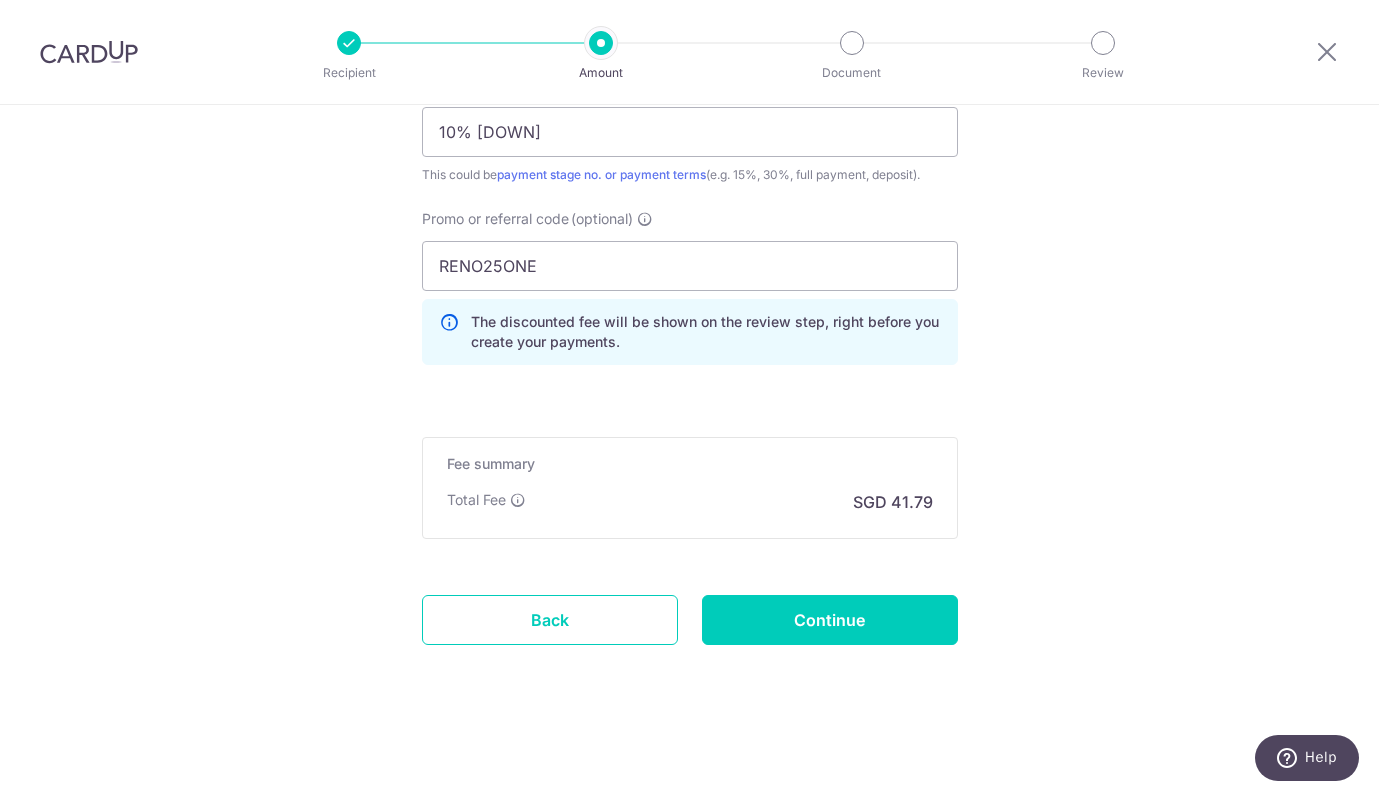 scroll, scrollTop: 1425, scrollLeft: 0, axis: vertical 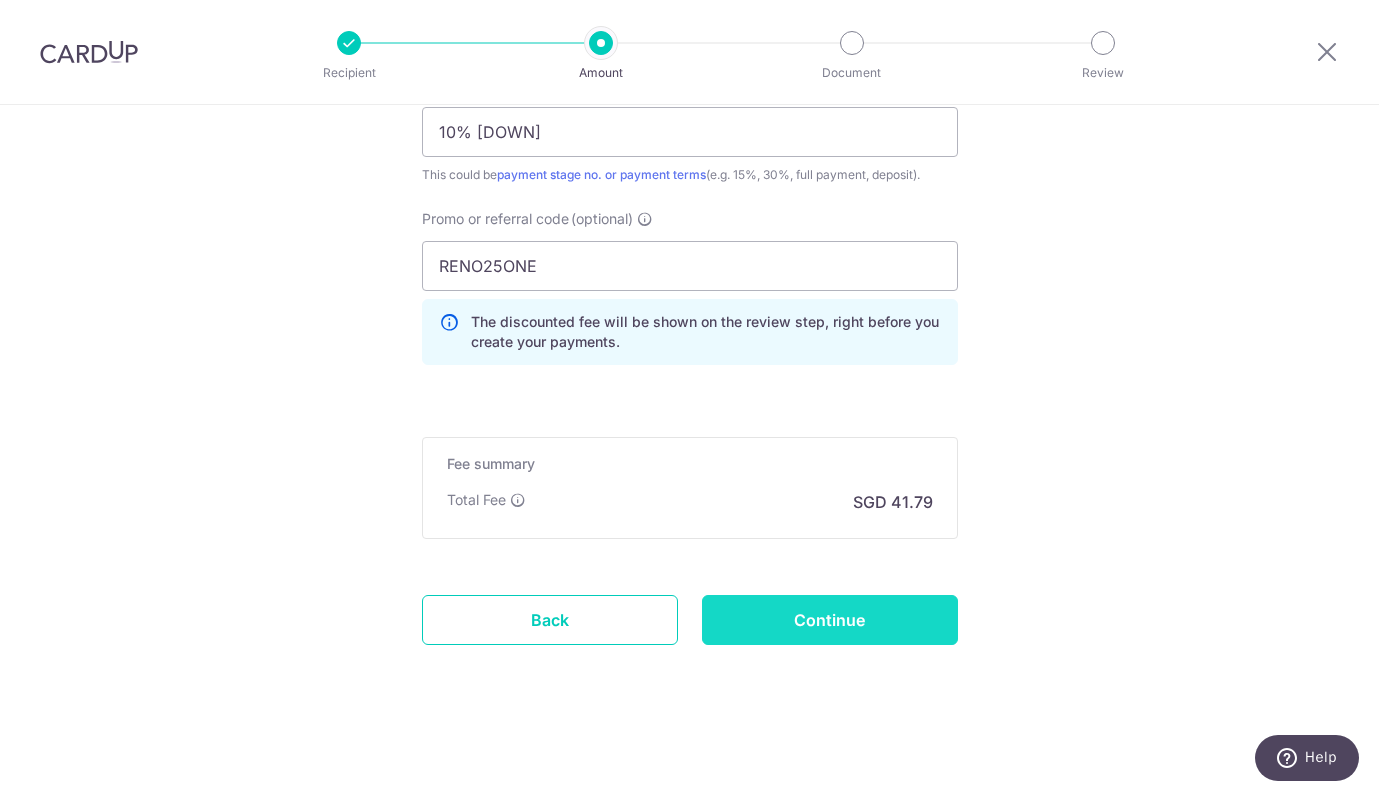 click on "Continue" at bounding box center (830, 620) 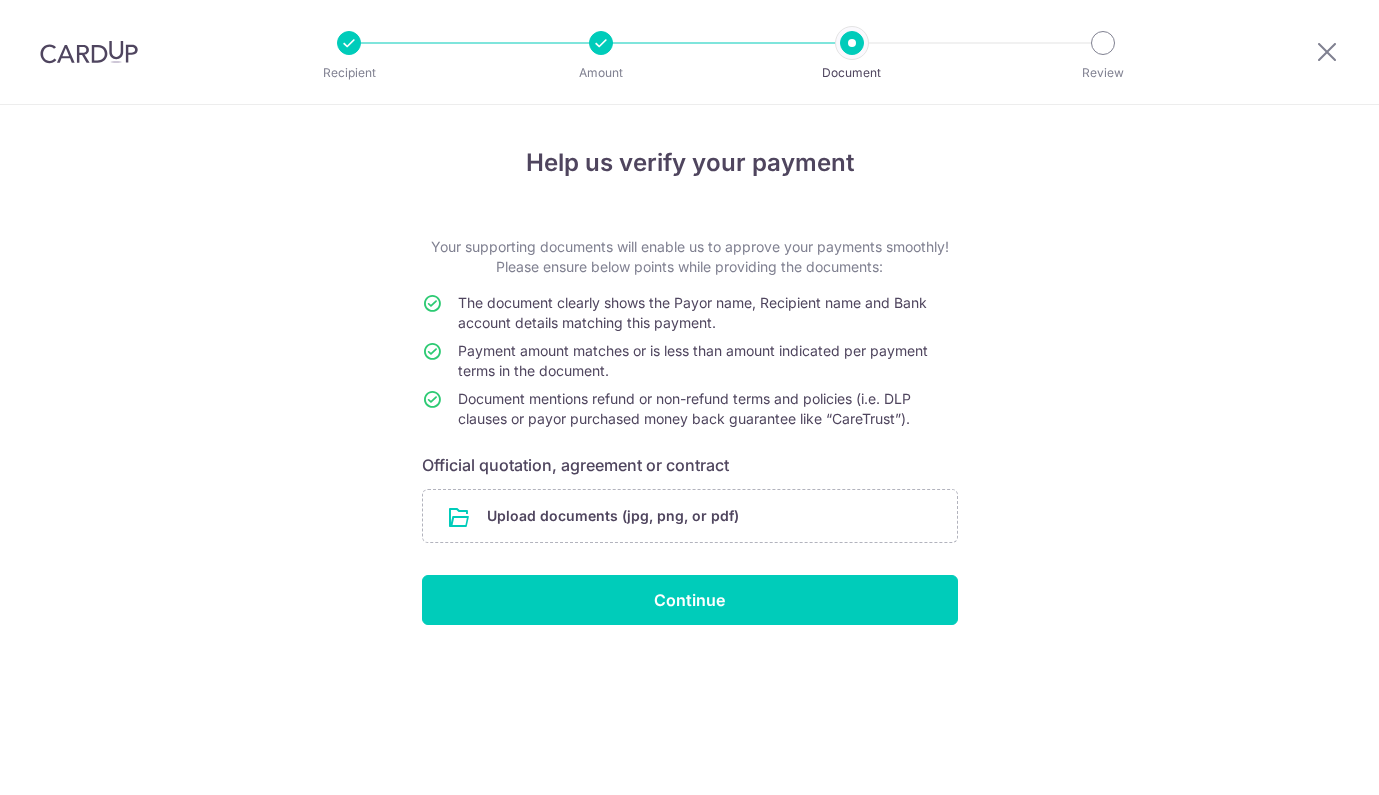 scroll, scrollTop: 0, scrollLeft: 0, axis: both 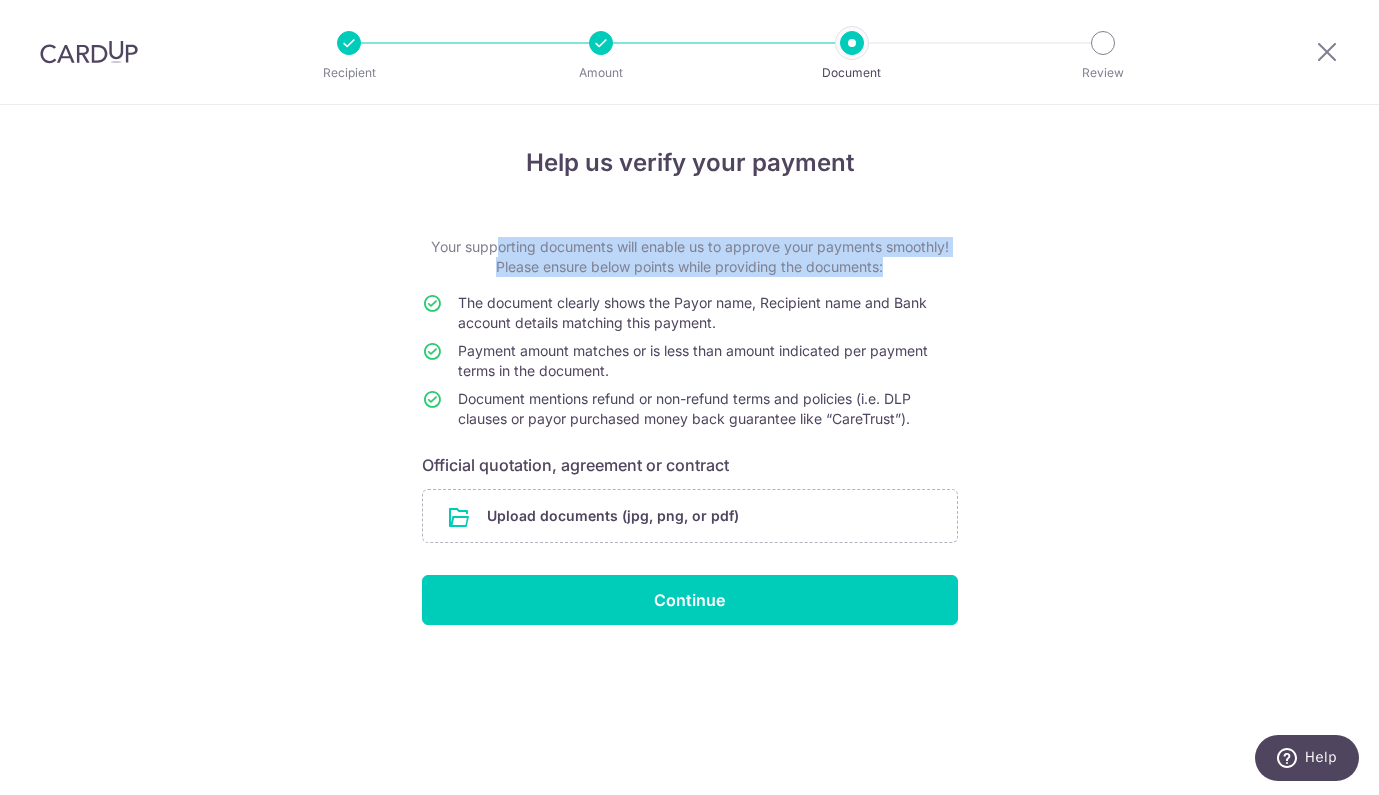 drag, startPoint x: 431, startPoint y: 244, endPoint x: 656, endPoint y: 293, distance: 230.27374 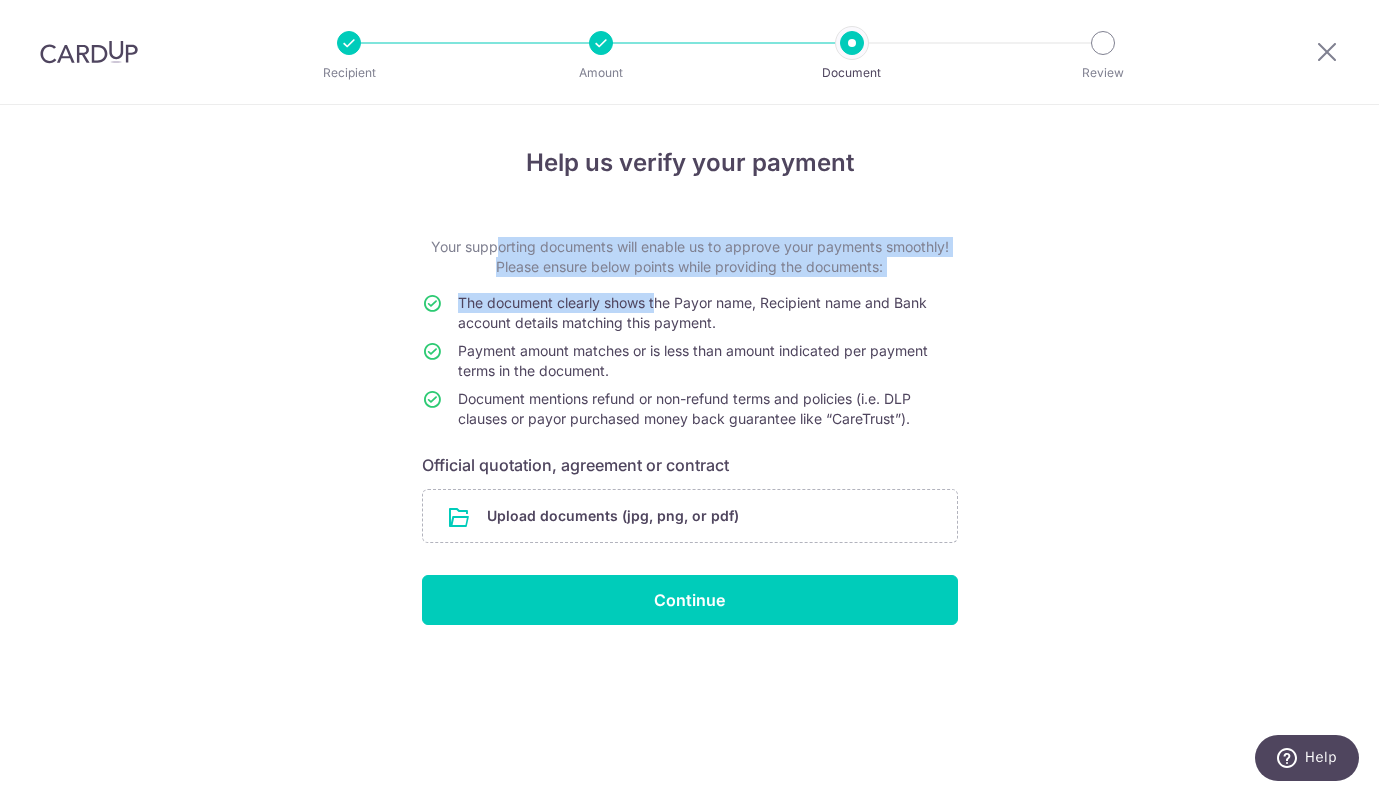 click on "The document clearly shows the Payor name, Recipient name and Bank account details matching this payment." at bounding box center (708, 317) 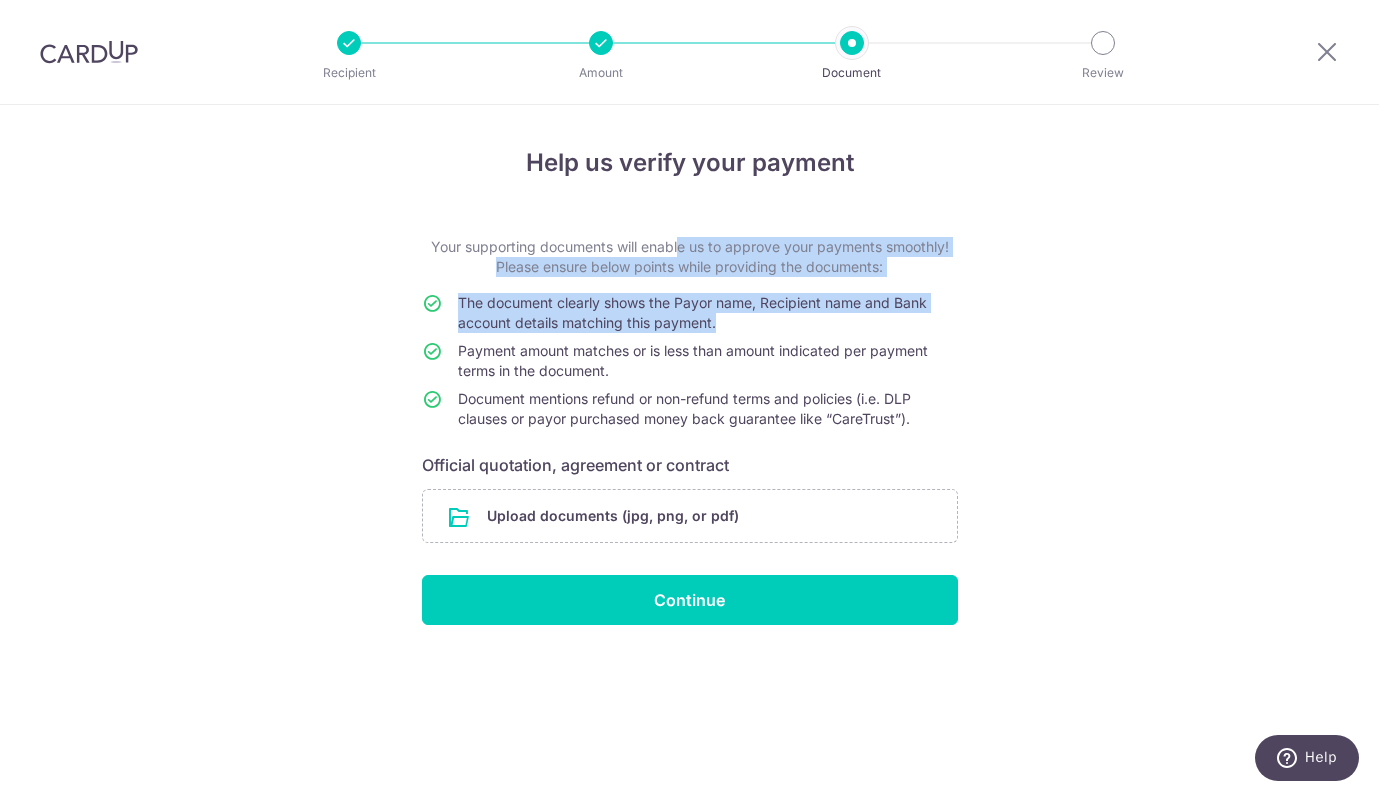 drag, startPoint x: 626, startPoint y: 251, endPoint x: 645, endPoint y: 338, distance: 89.050545 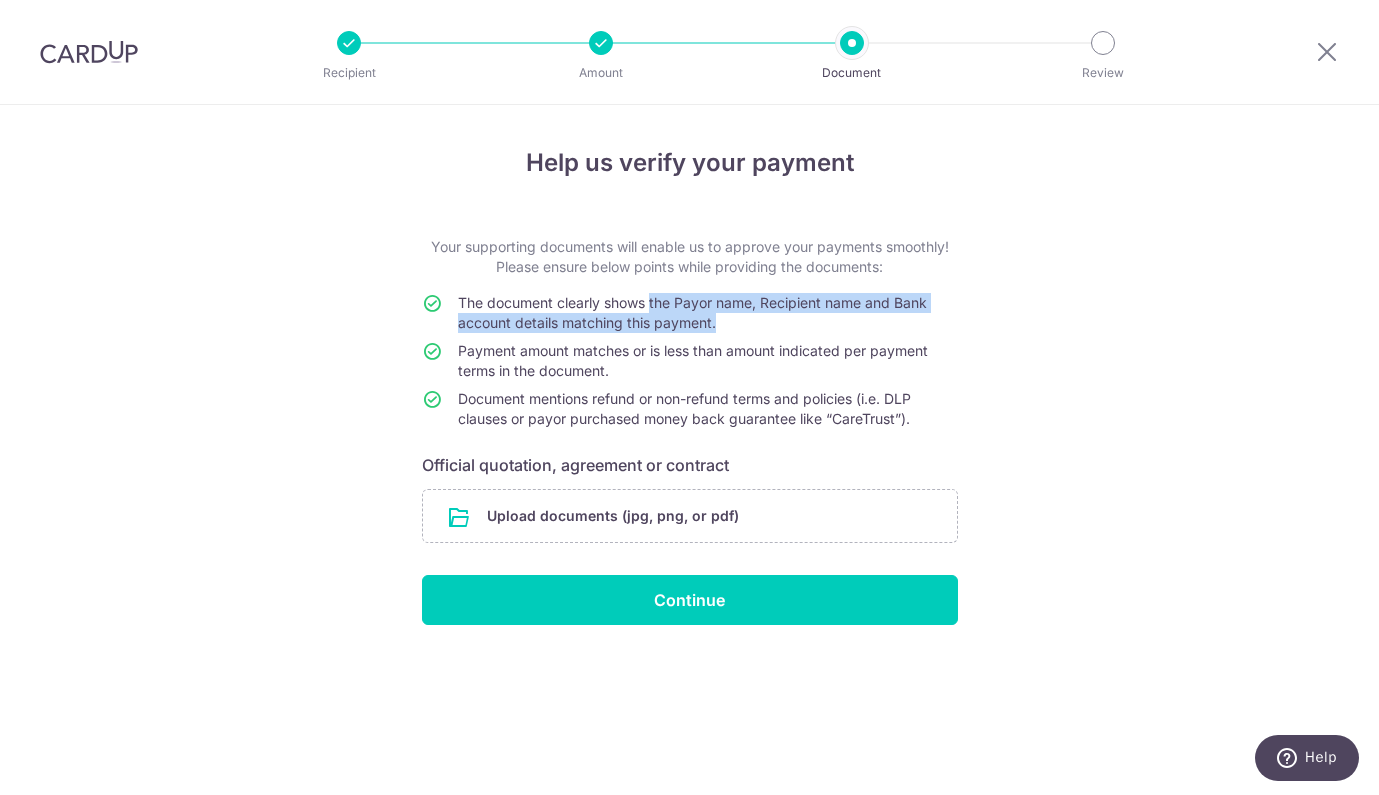 drag, startPoint x: 728, startPoint y: 321, endPoint x: 651, endPoint y: 303, distance: 79.07591 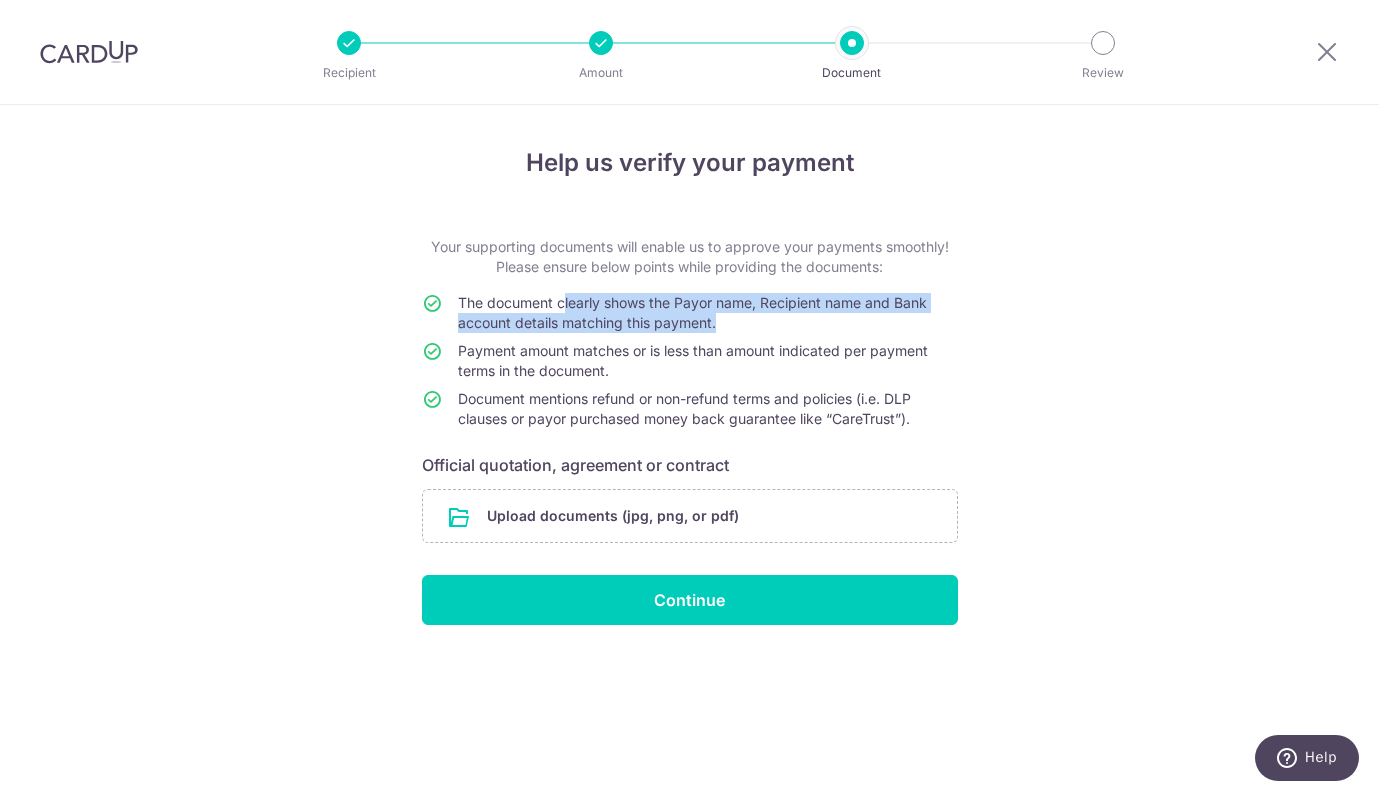 drag, startPoint x: 563, startPoint y: 305, endPoint x: 732, endPoint y: 331, distance: 170.9883 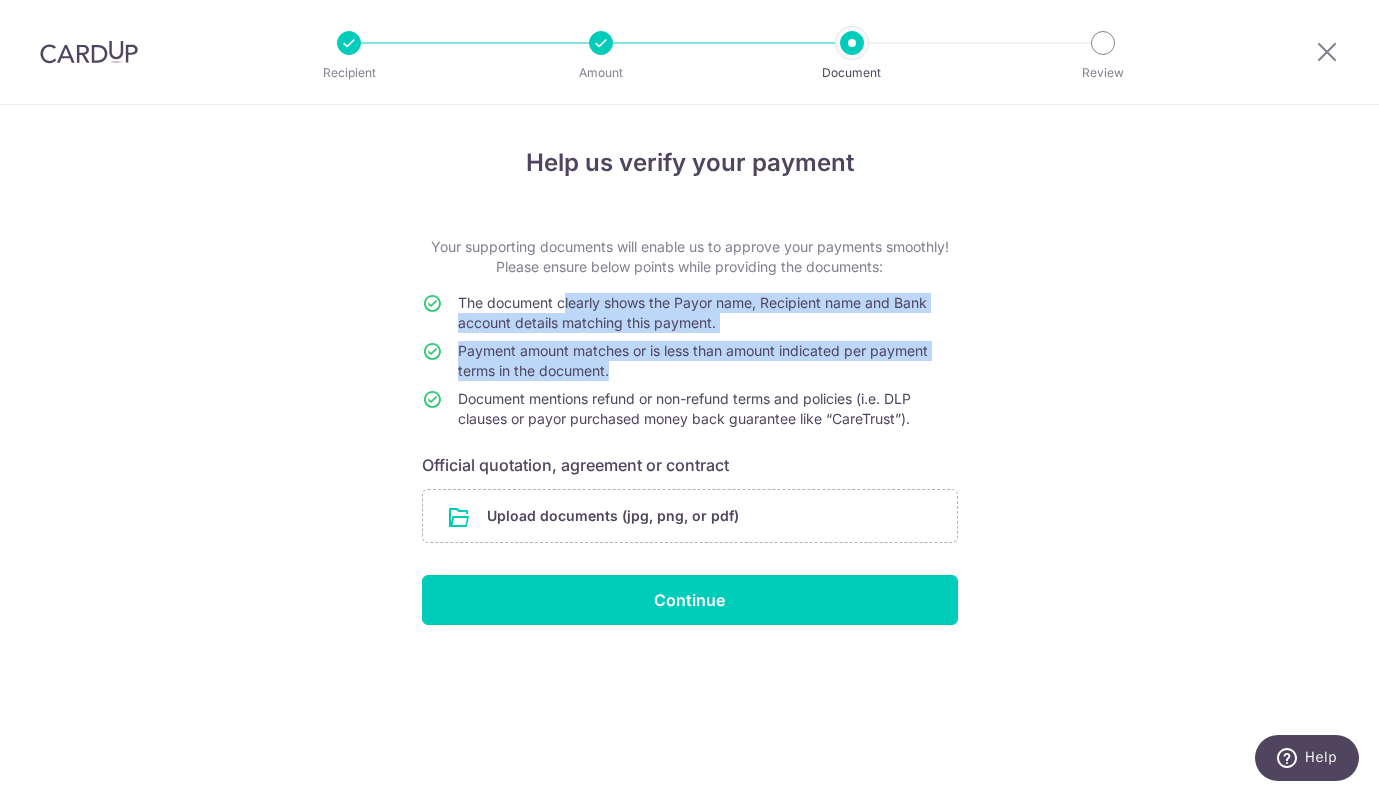 drag, startPoint x: 565, startPoint y: 301, endPoint x: 633, endPoint y: 377, distance: 101.98039 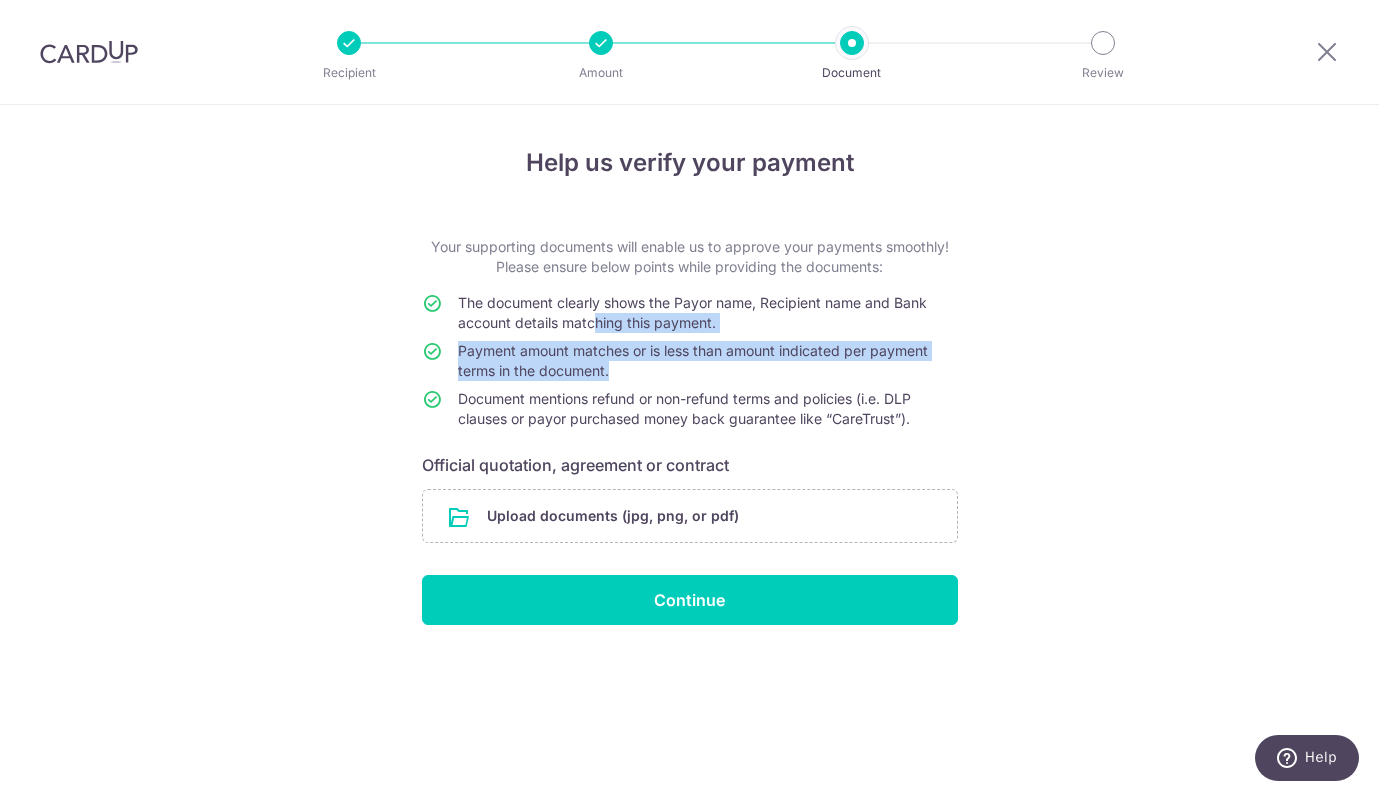 drag, startPoint x: 626, startPoint y: 374, endPoint x: 596, endPoint y: 317, distance: 64.412735 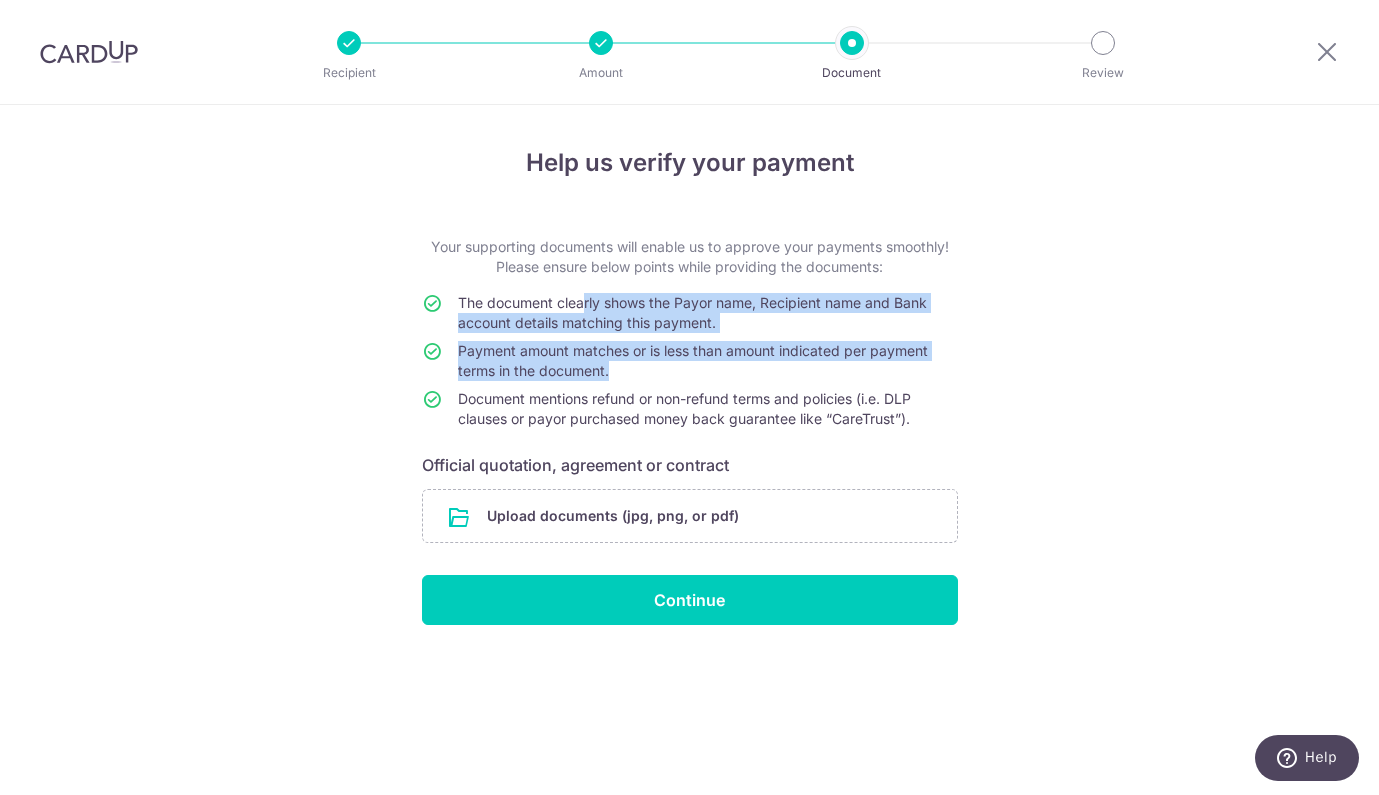 drag, startPoint x: 583, startPoint y: 296, endPoint x: 619, endPoint y: 373, distance: 85 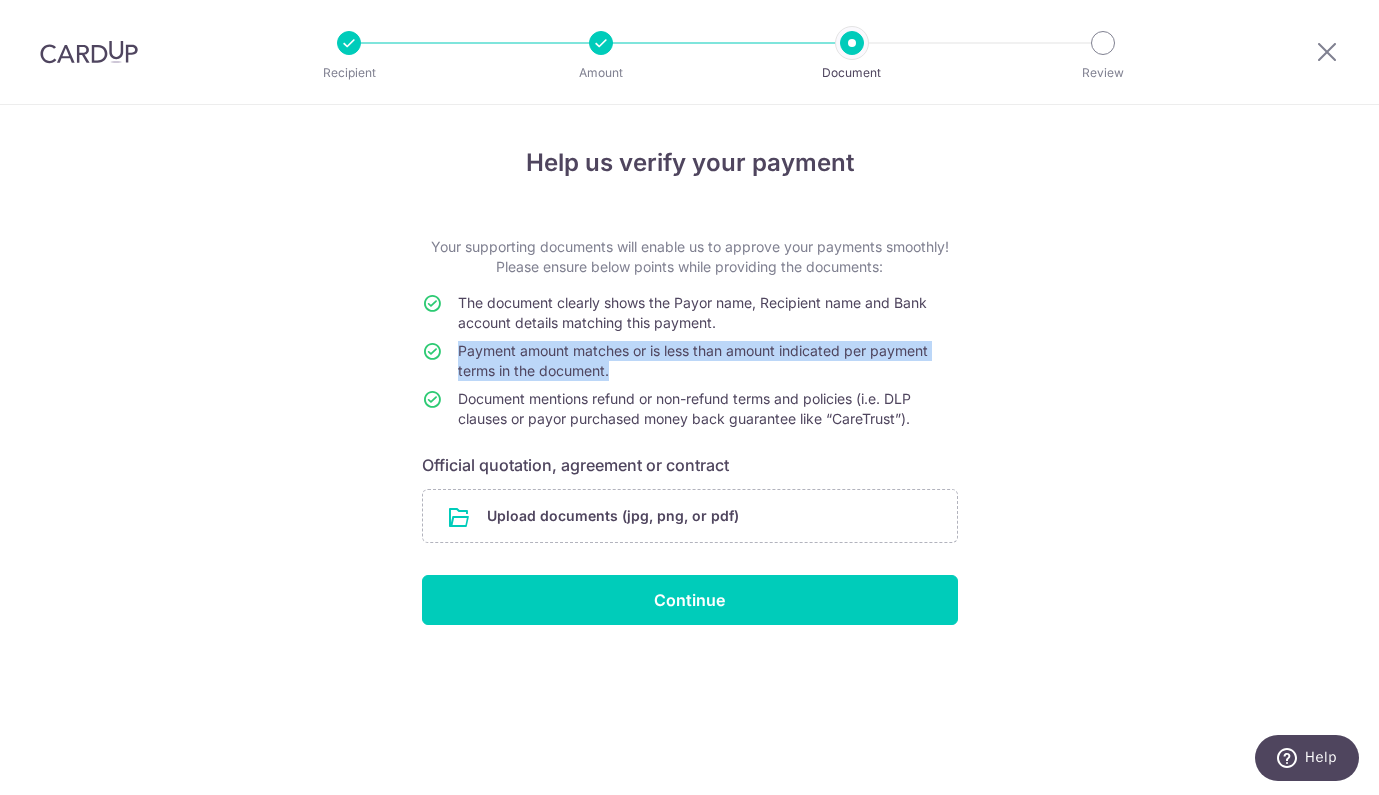 drag, startPoint x: 626, startPoint y: 377, endPoint x: 617, endPoint y: 335, distance: 42.953465 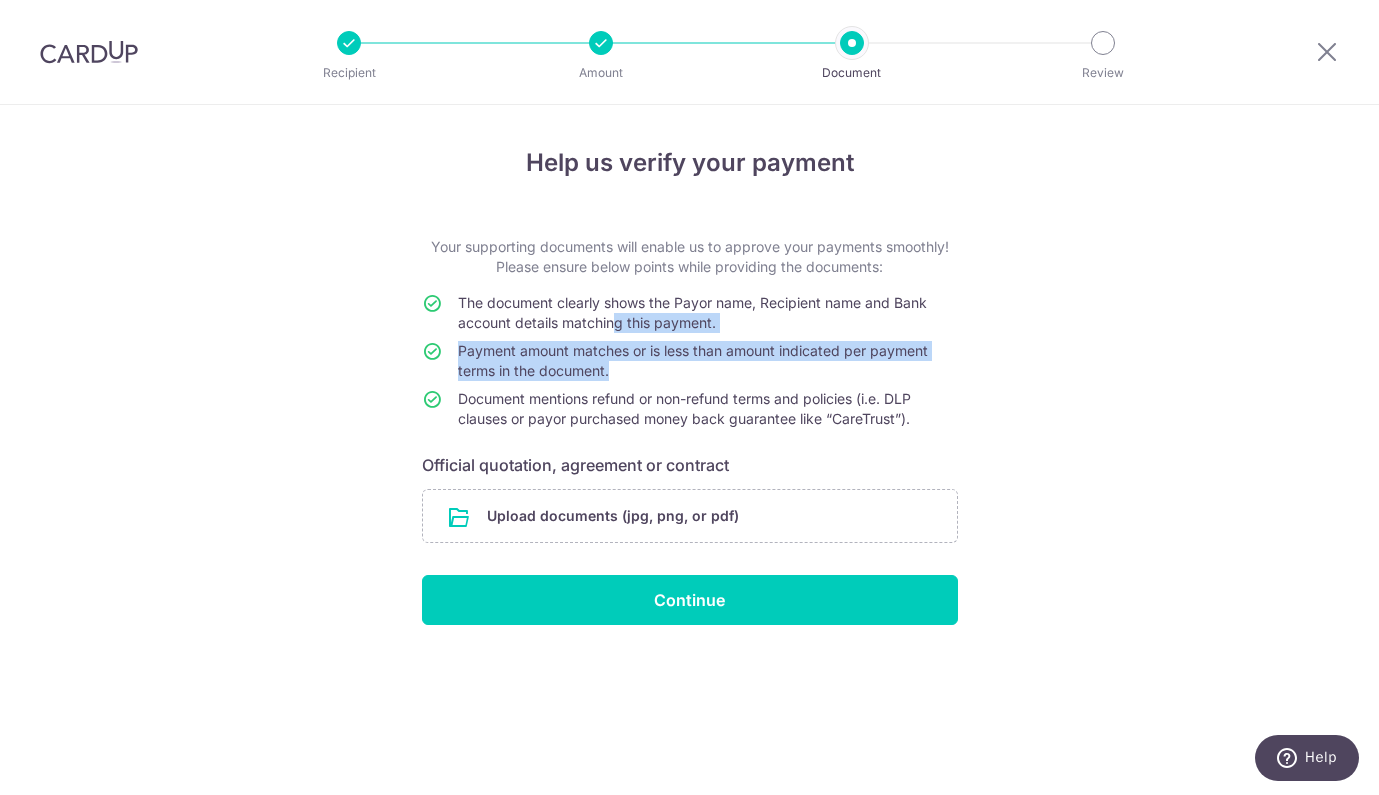 drag, startPoint x: 616, startPoint y: 315, endPoint x: 617, endPoint y: 384, distance: 69.00725 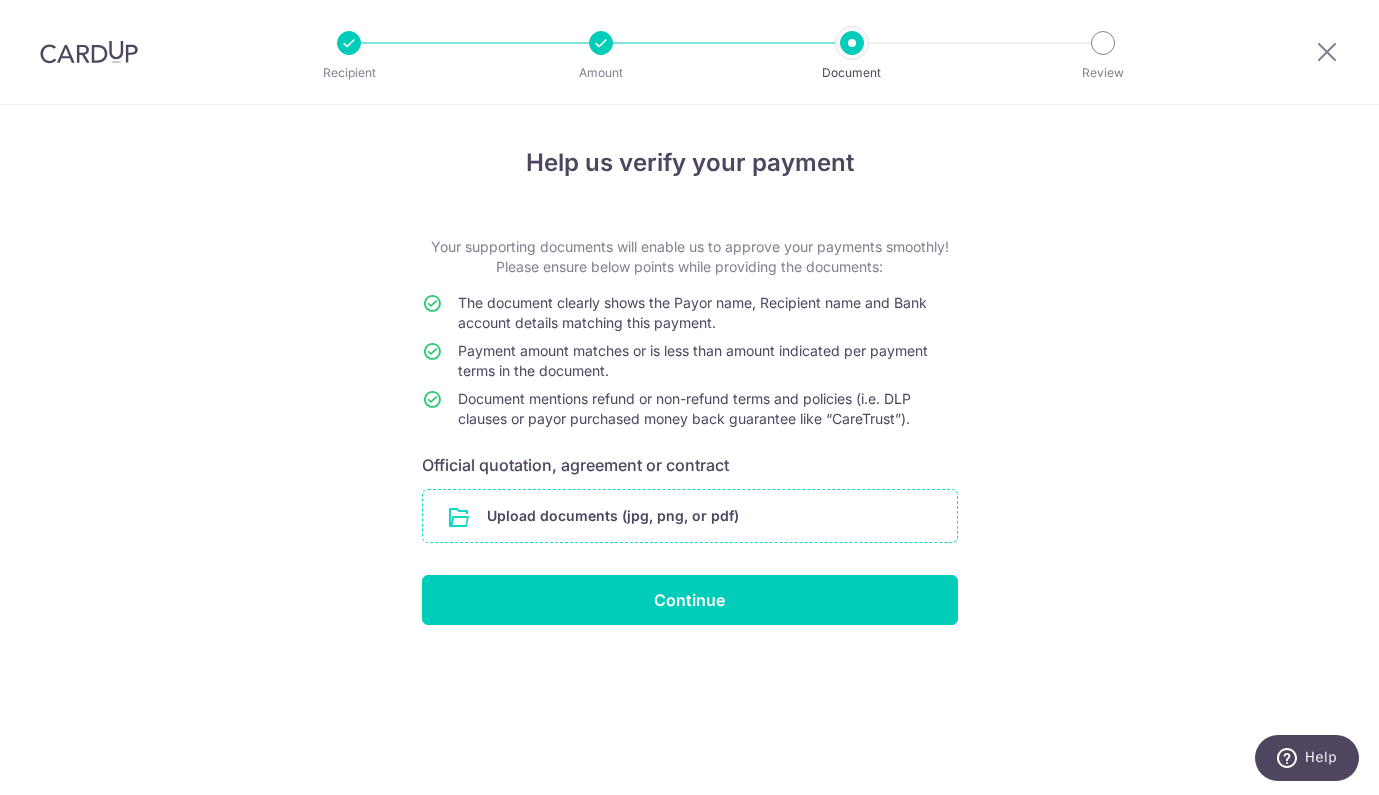 click at bounding box center (690, 516) 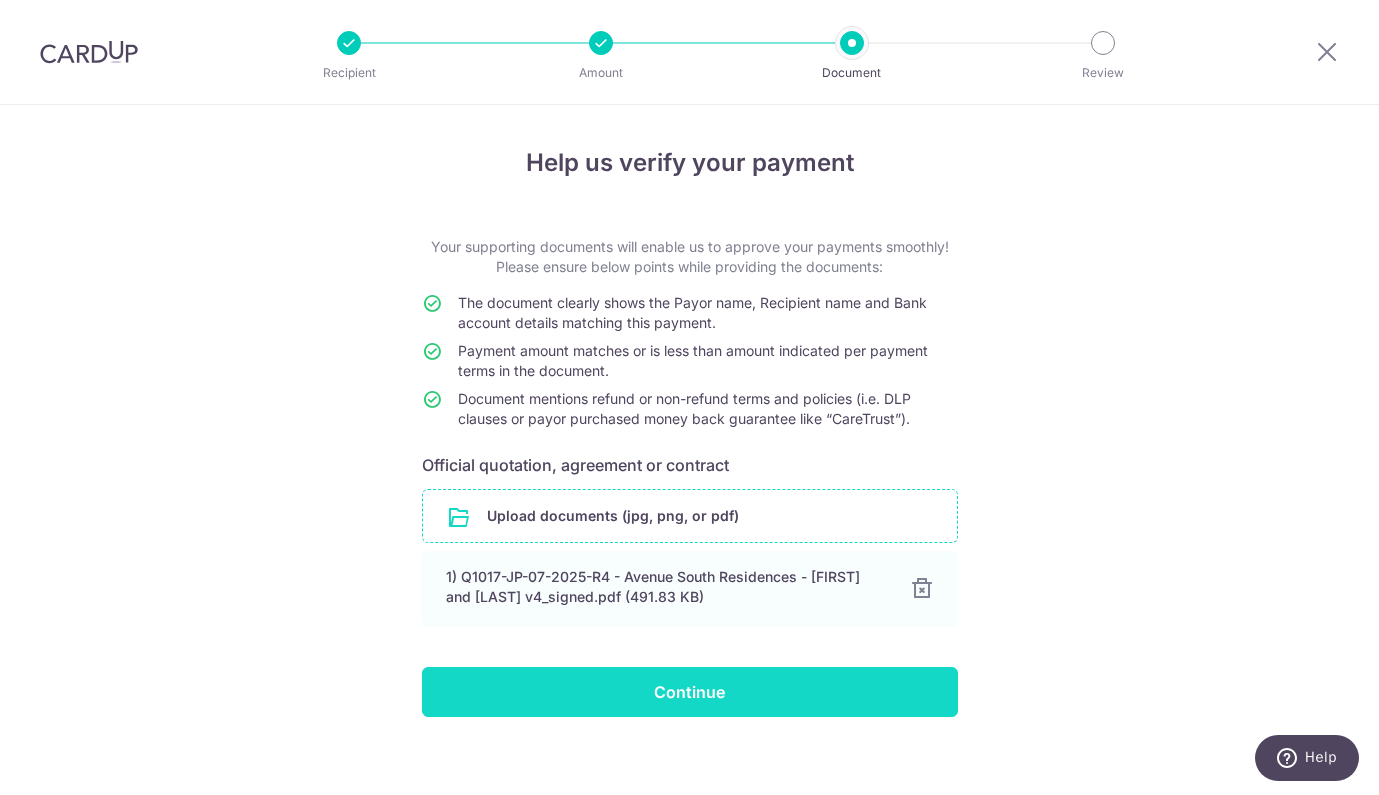 click on "Continue" at bounding box center [690, 692] 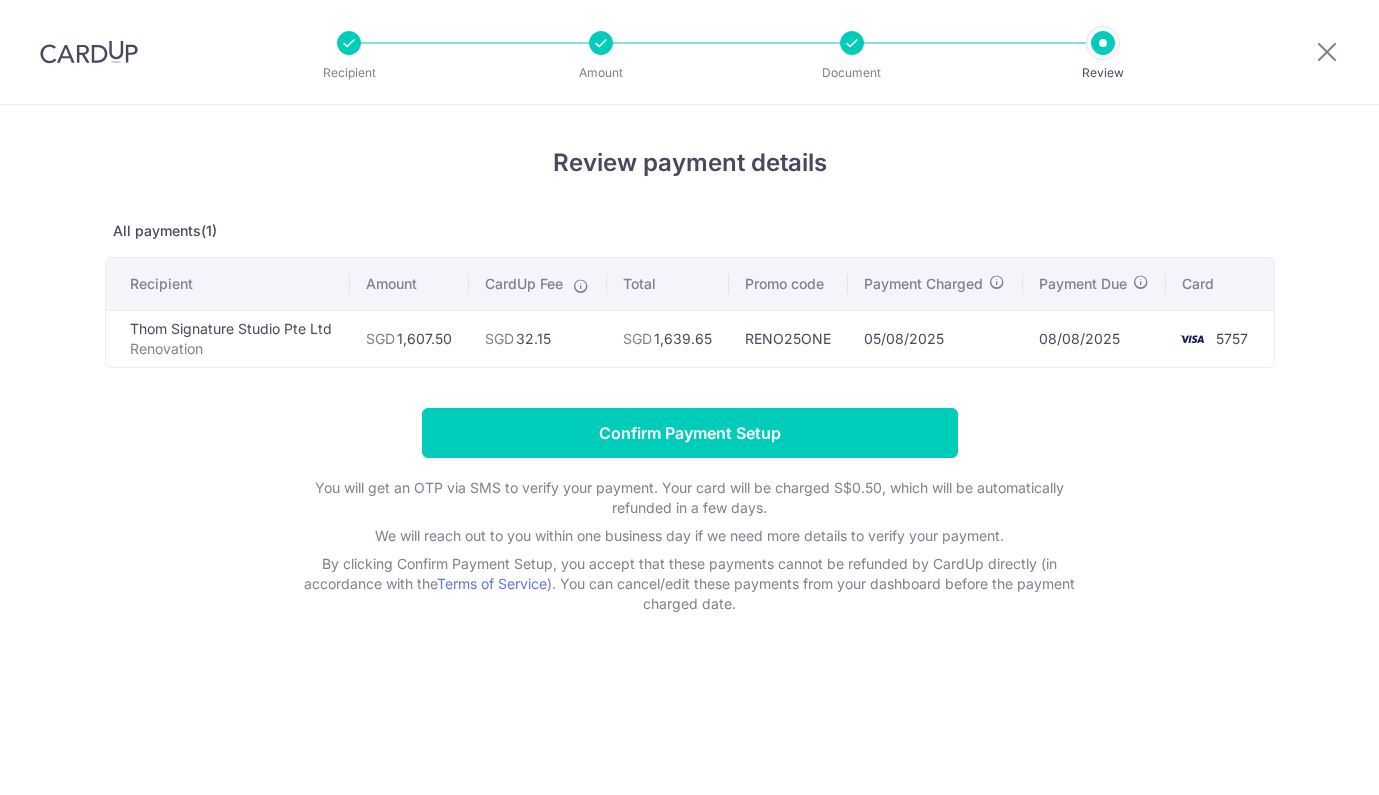 scroll, scrollTop: 0, scrollLeft: 0, axis: both 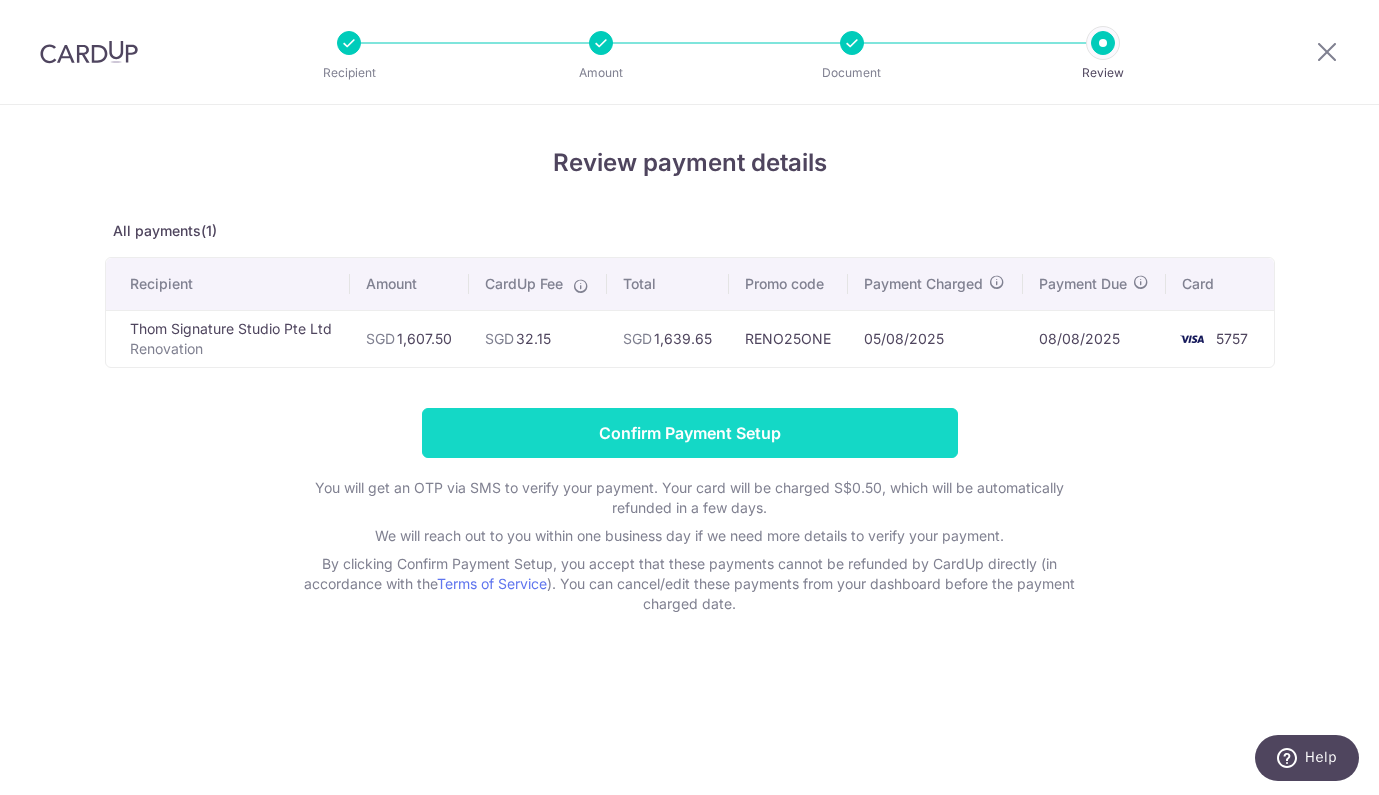 click on "Confirm Payment Setup" at bounding box center [690, 433] 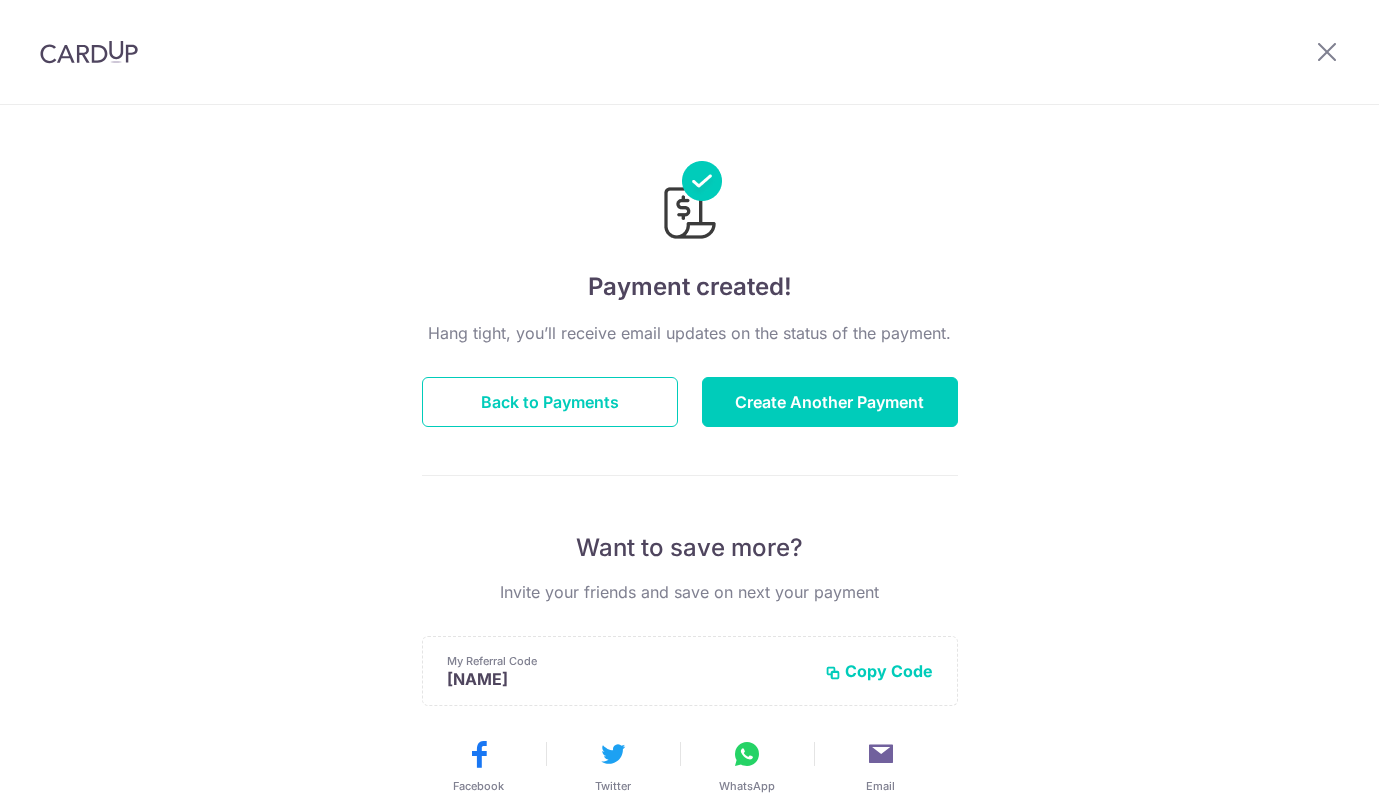 scroll, scrollTop: 0, scrollLeft: 0, axis: both 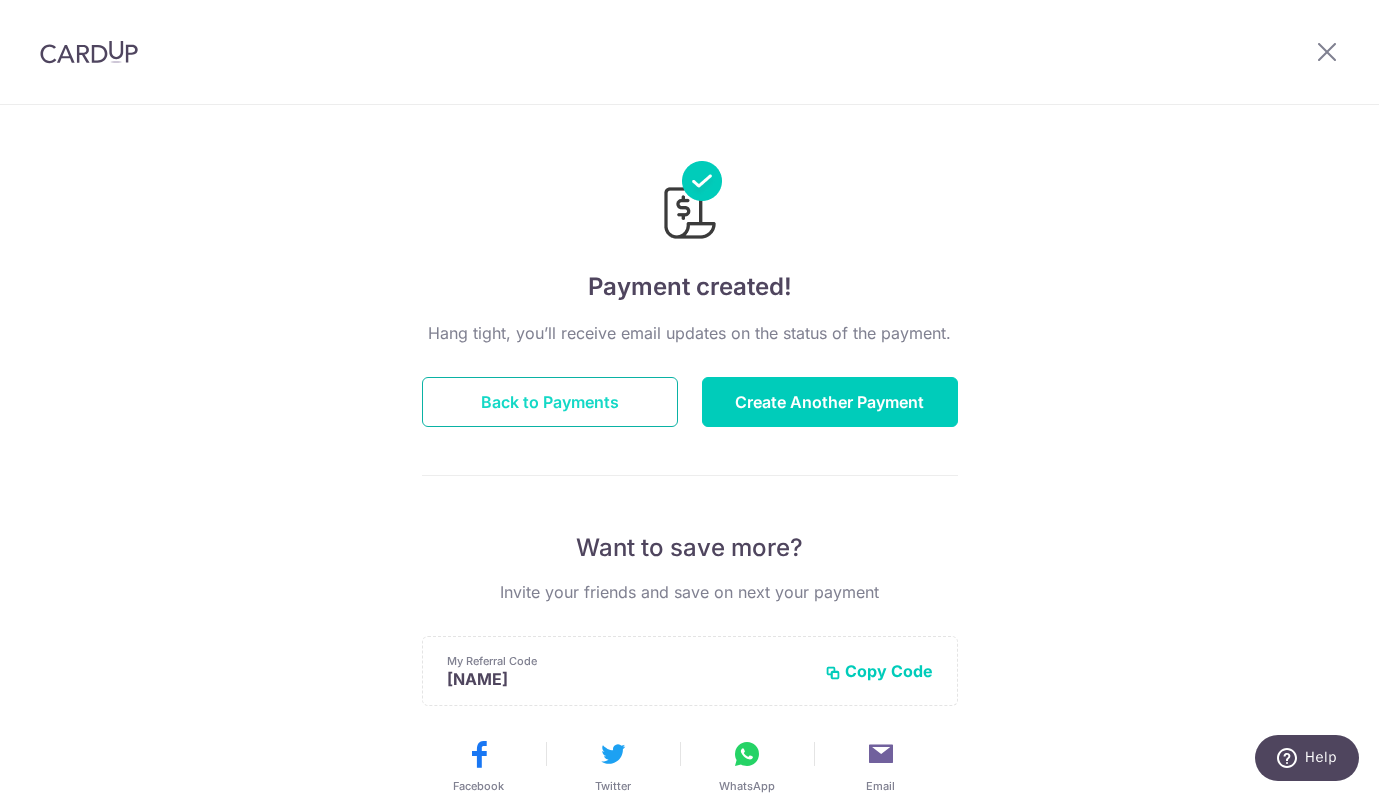 click on "Back to Payments" at bounding box center [550, 402] 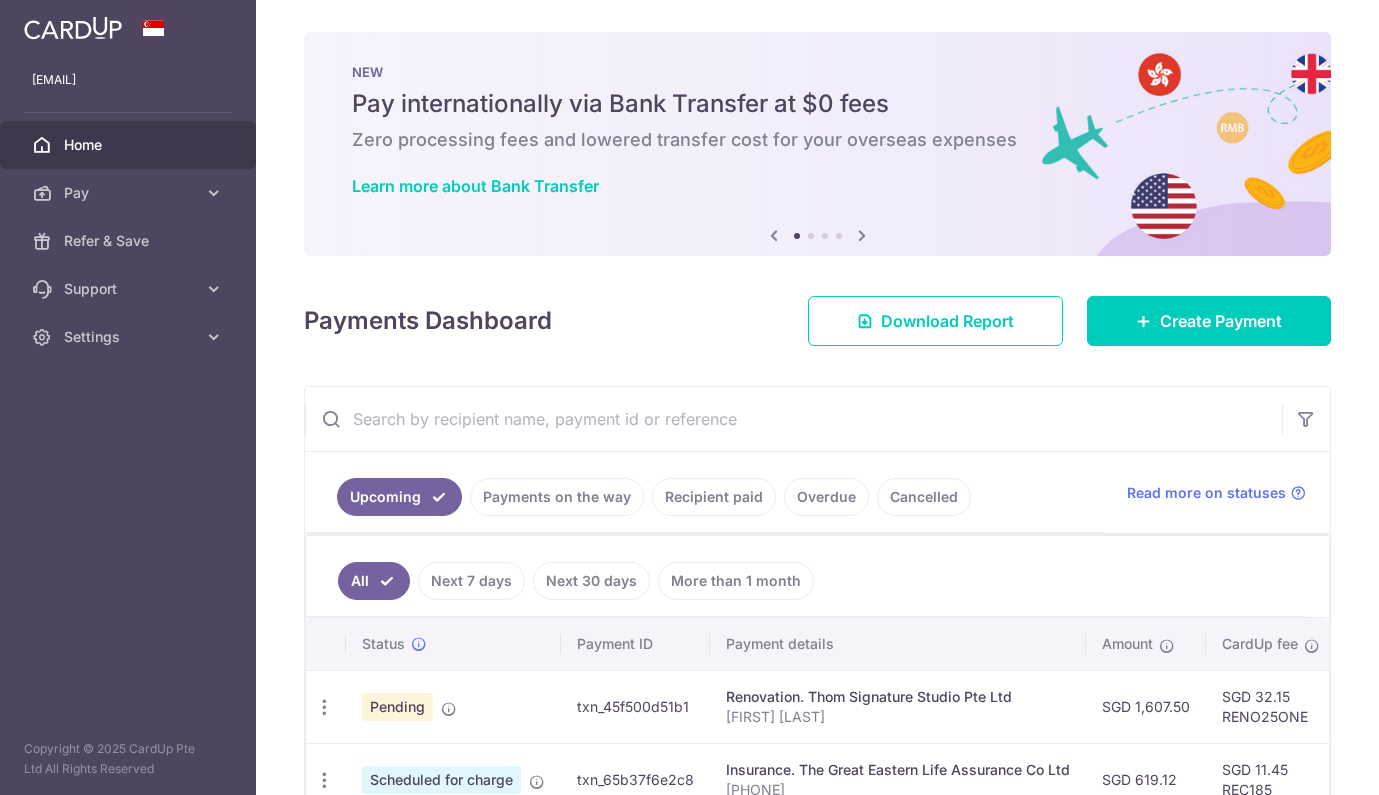scroll, scrollTop: 0, scrollLeft: 0, axis: both 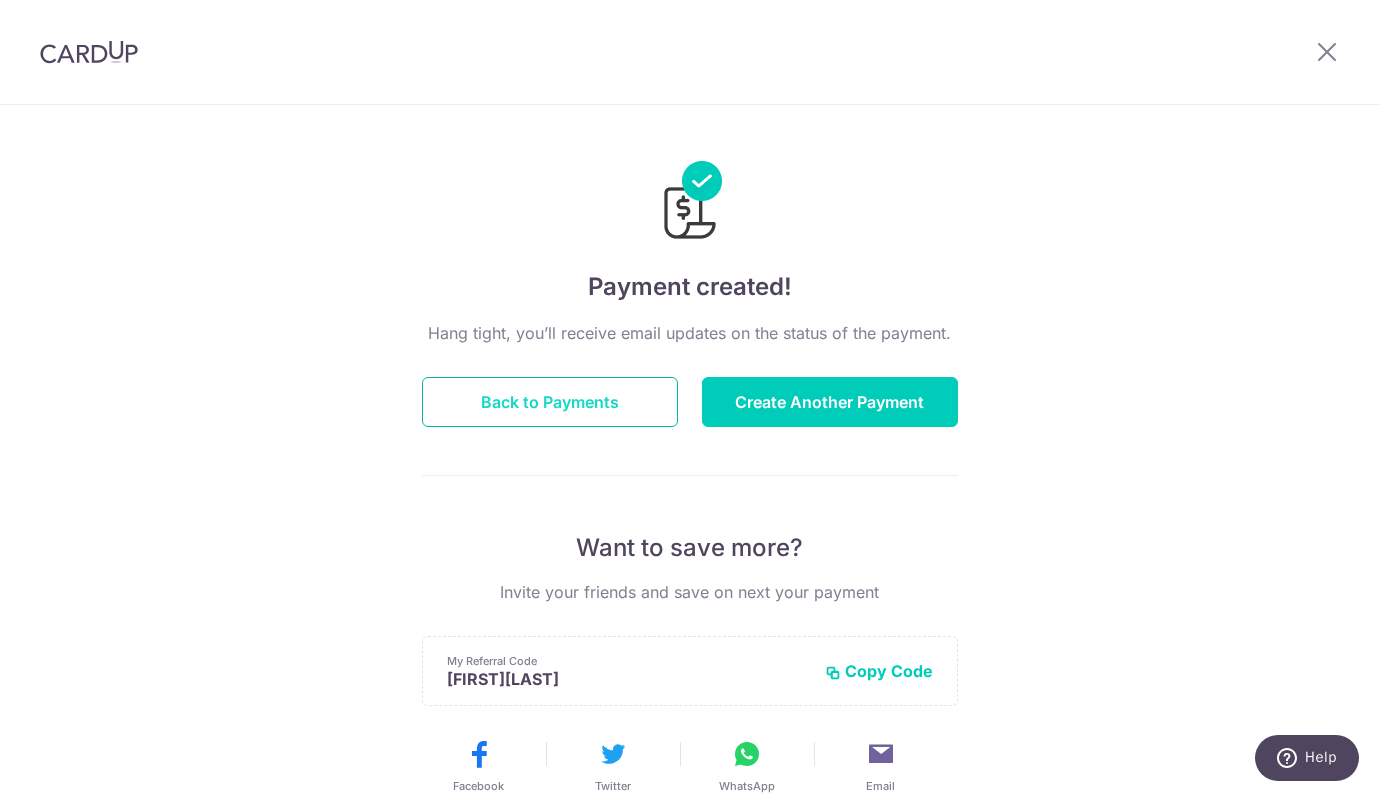 click on "Back to Payments" at bounding box center (550, 402) 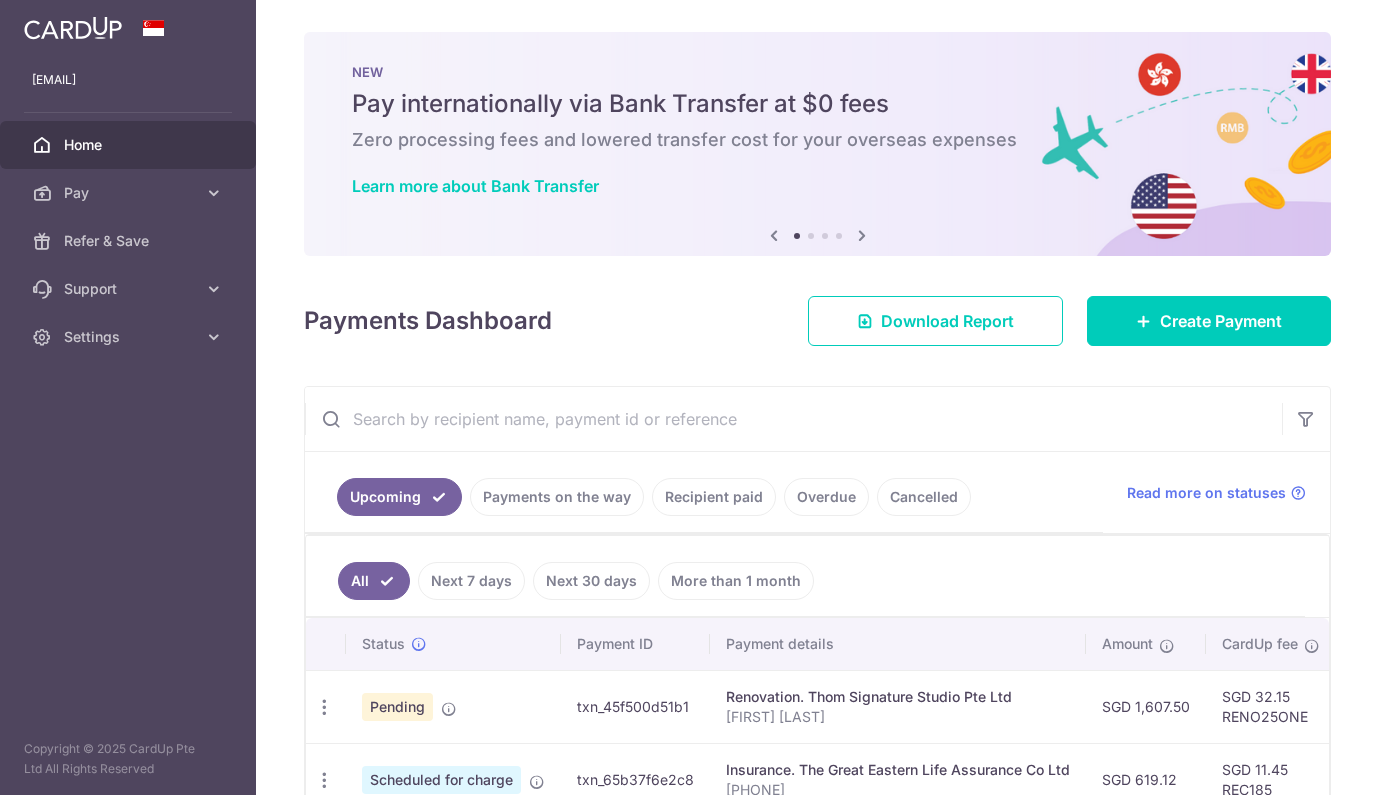 scroll, scrollTop: 0, scrollLeft: 0, axis: both 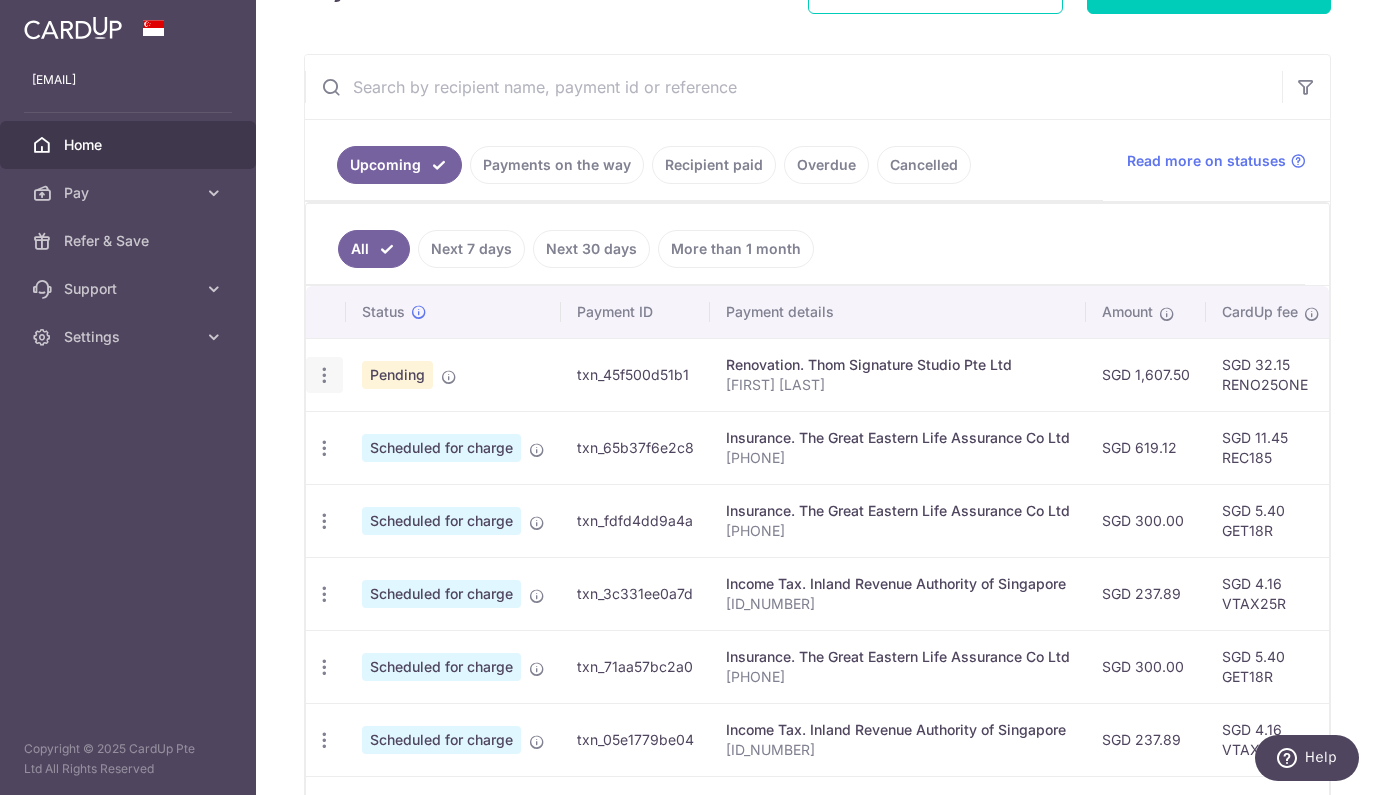 click on "Update payment
Cancel payment" at bounding box center (324, 375) 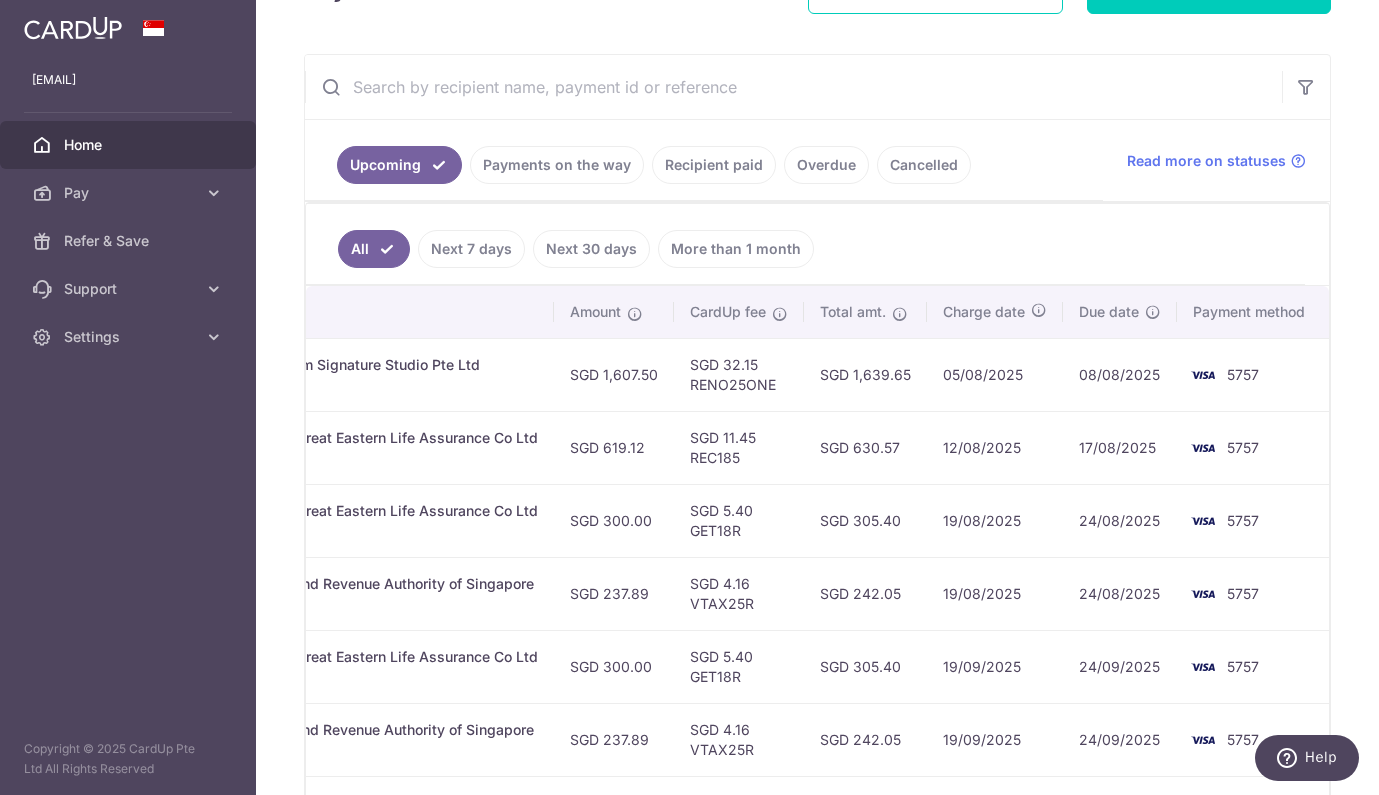 scroll, scrollTop: 0, scrollLeft: 538, axis: horizontal 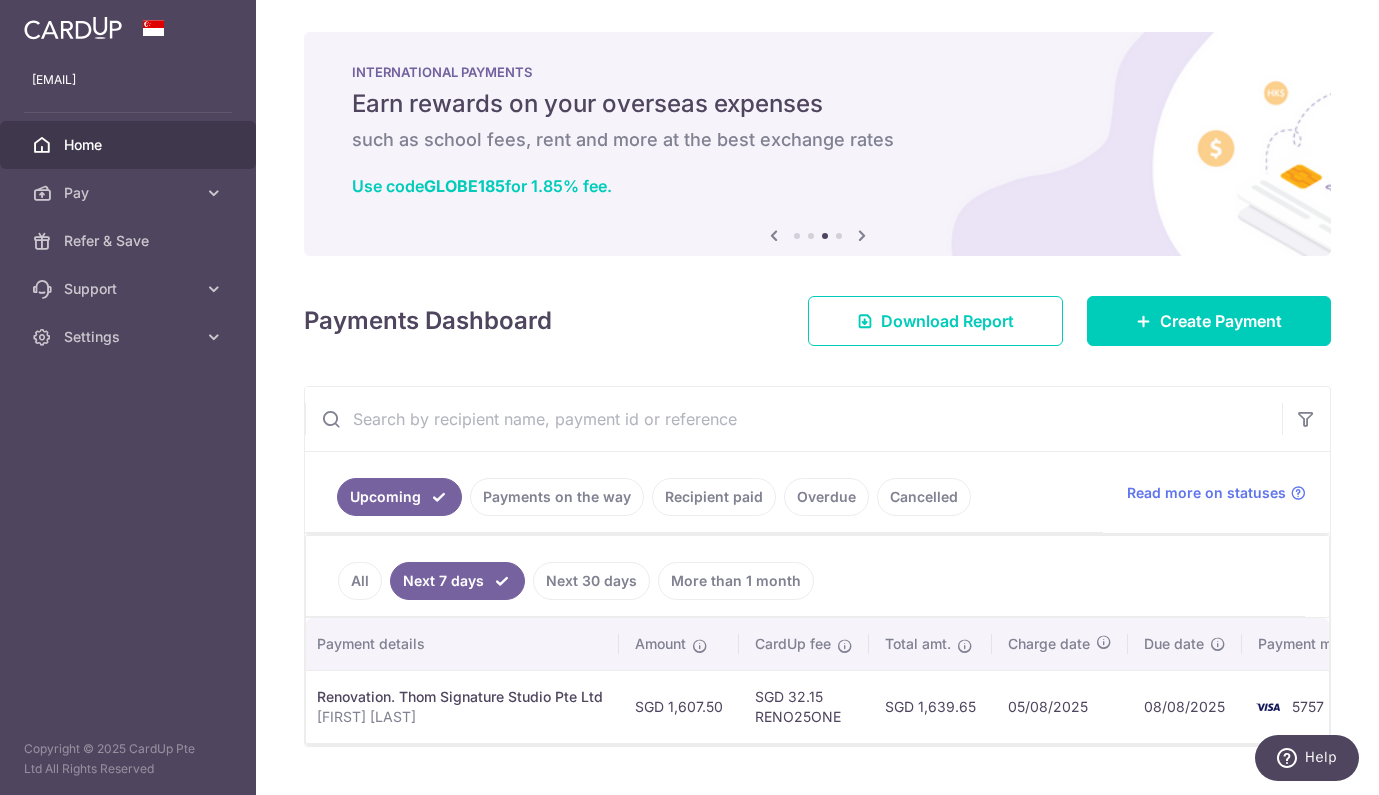 click on "All" at bounding box center (360, 581) 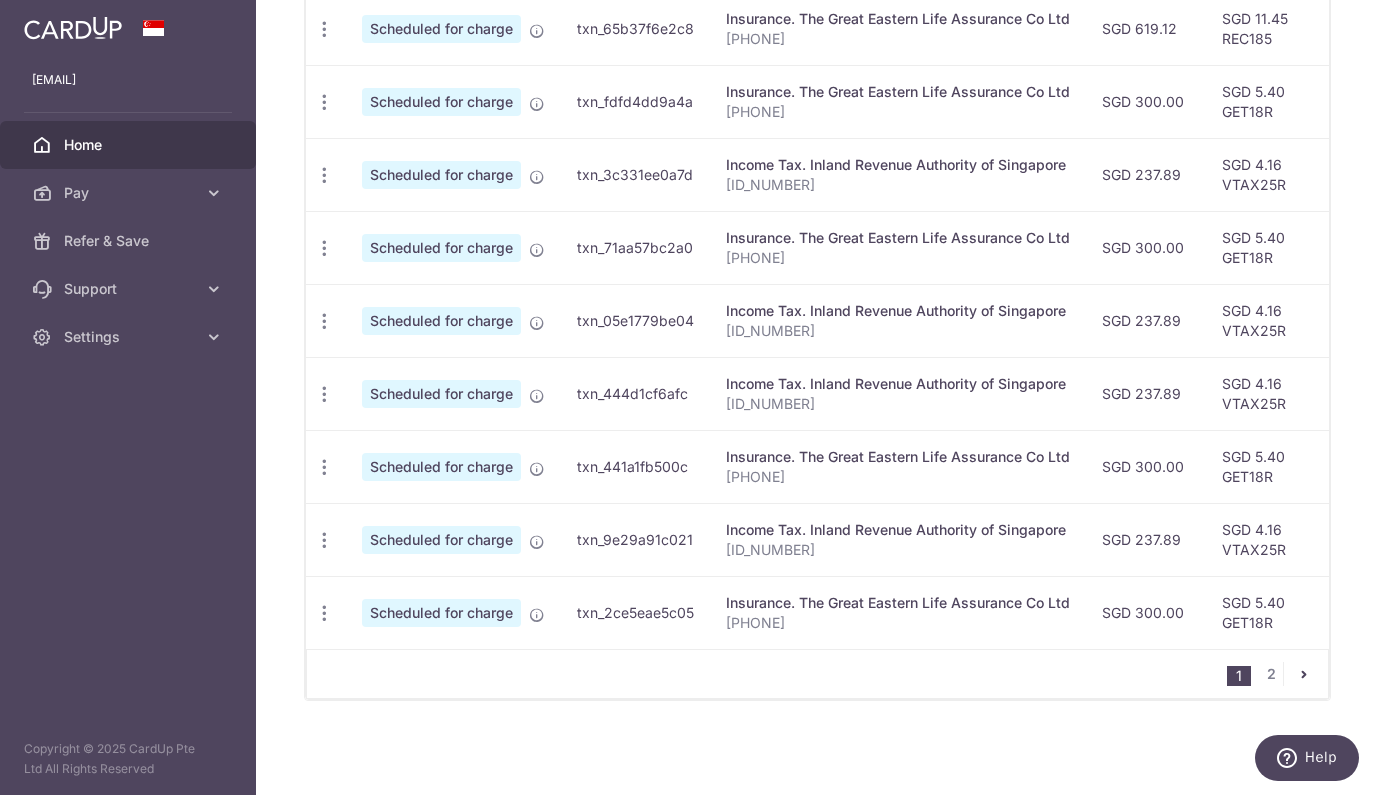 scroll, scrollTop: 751, scrollLeft: 0, axis: vertical 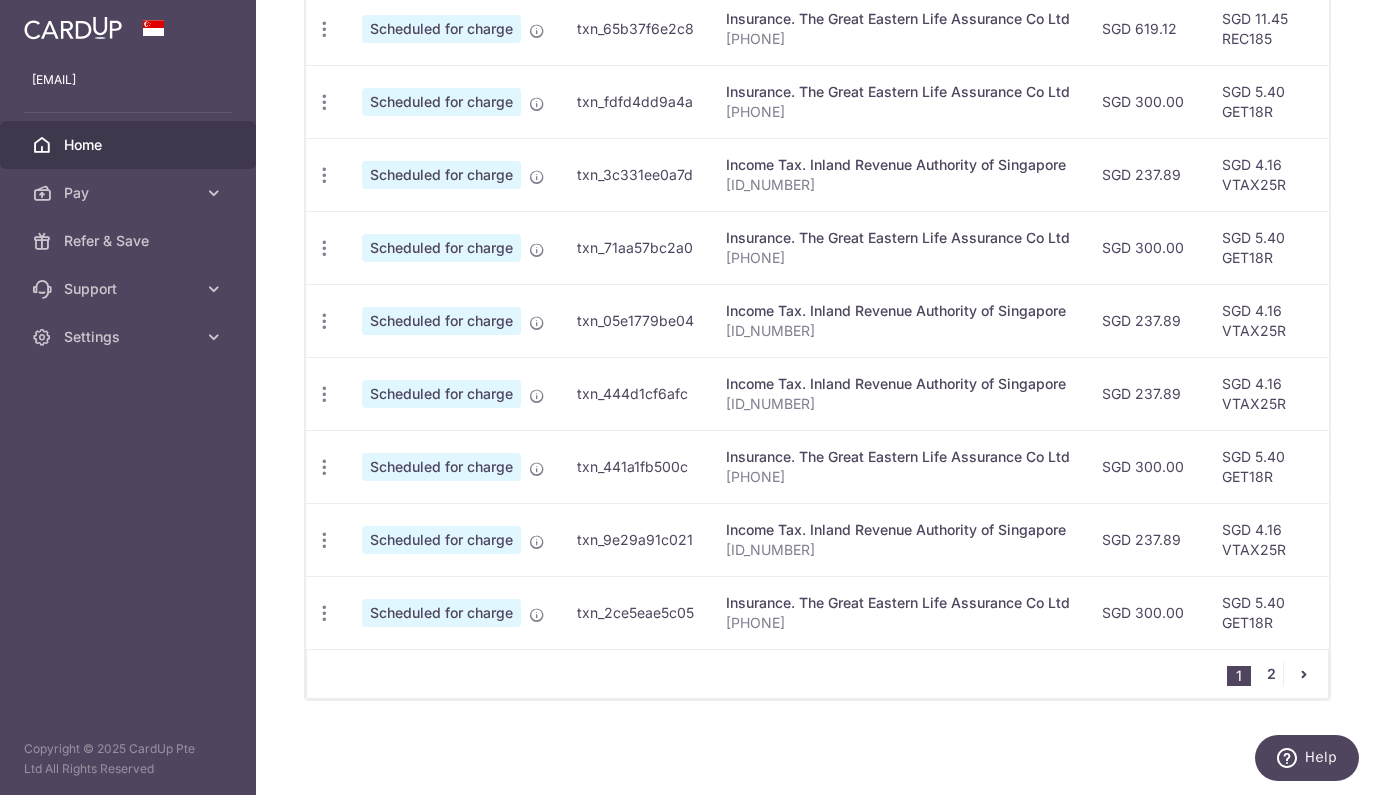 click on "2" at bounding box center [1271, 674] 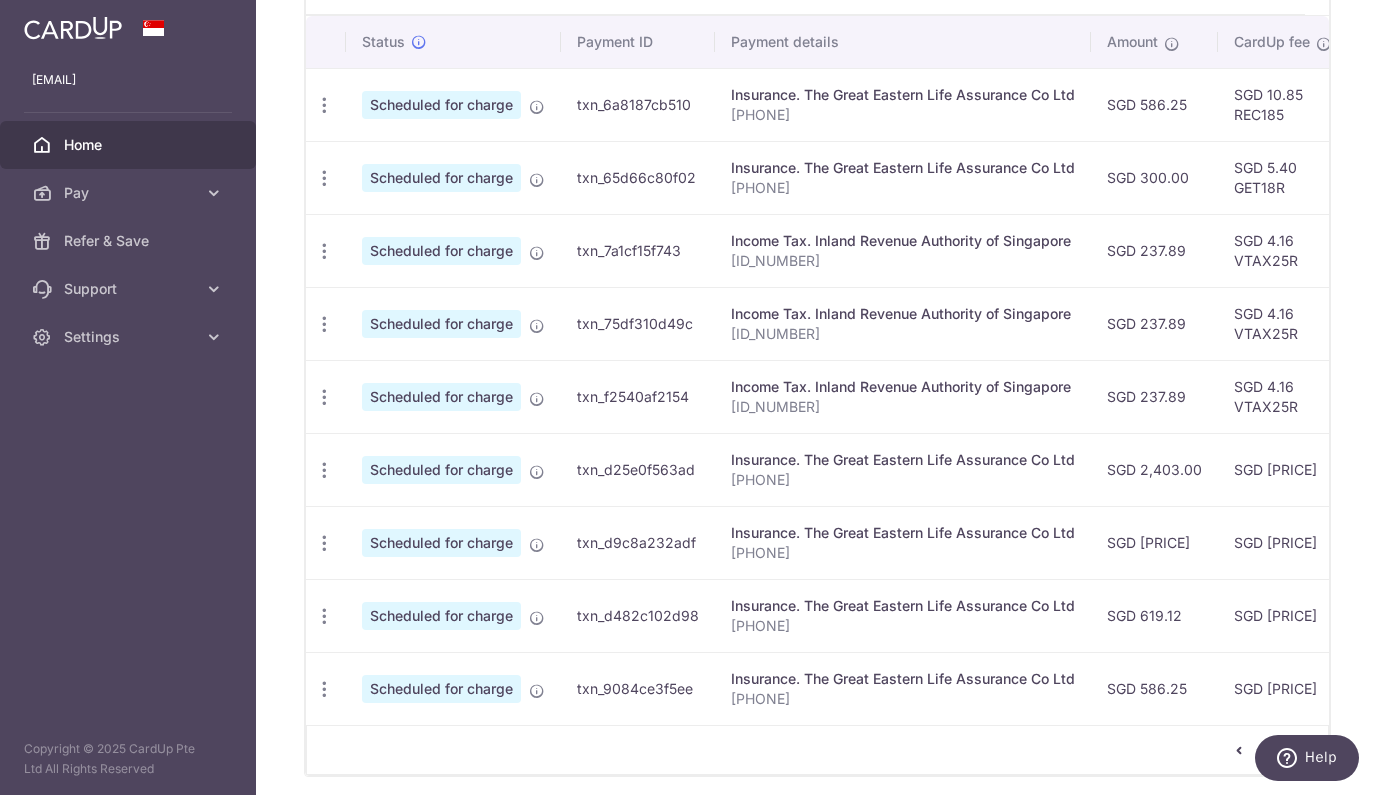 scroll, scrollTop: 603, scrollLeft: 0, axis: vertical 